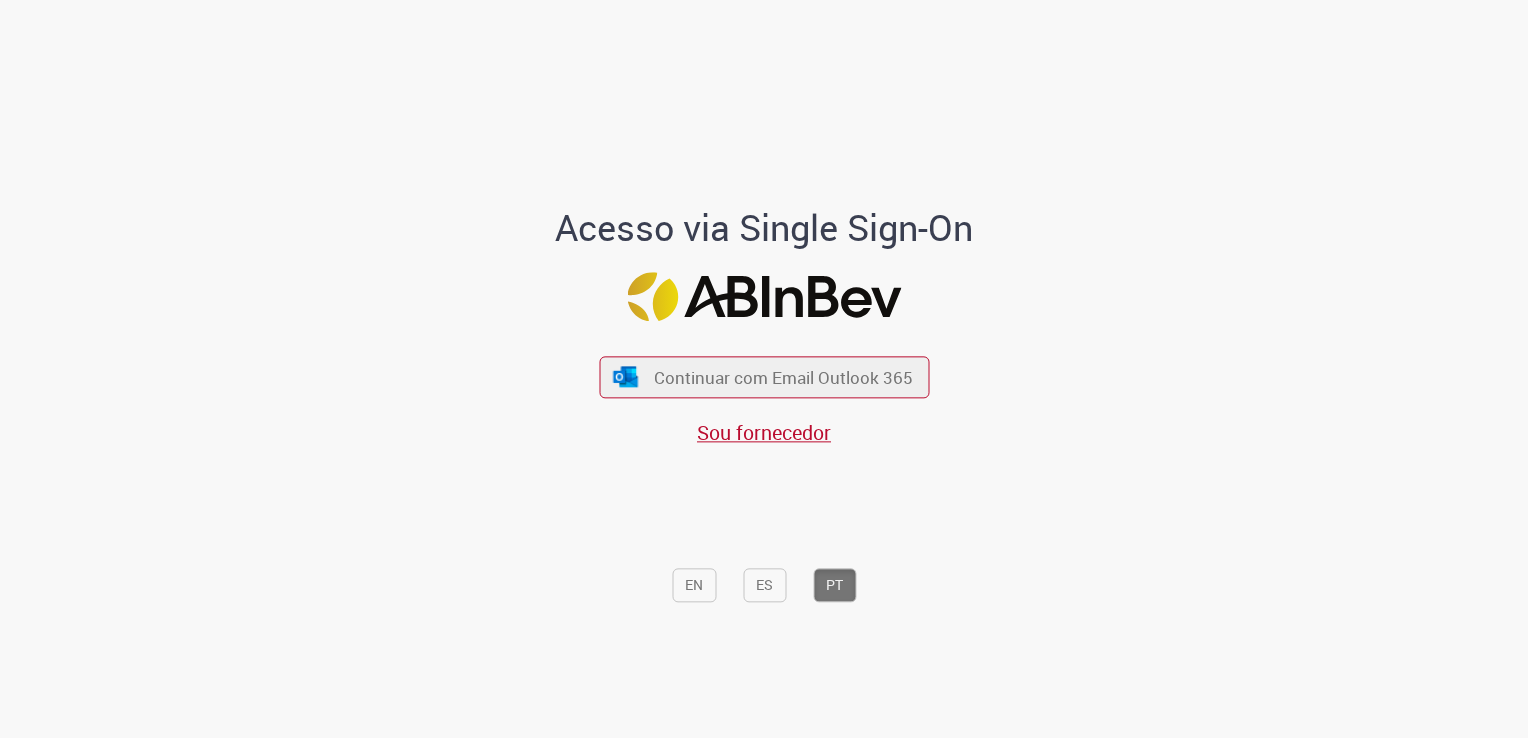 scroll, scrollTop: 0, scrollLeft: 0, axis: both 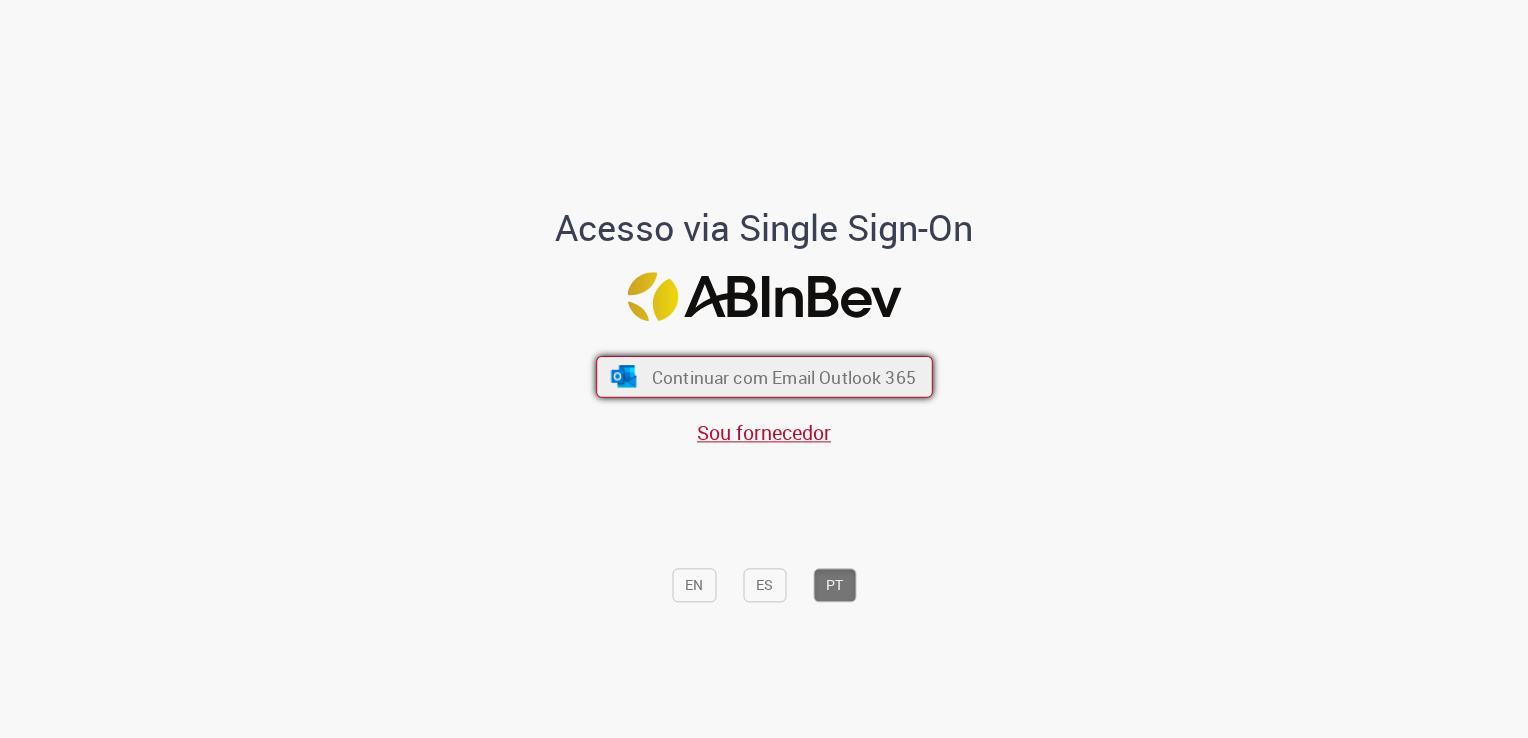 click on "Continuar com Email Outlook 365
Sou fornecedor" at bounding box center [764, 391] 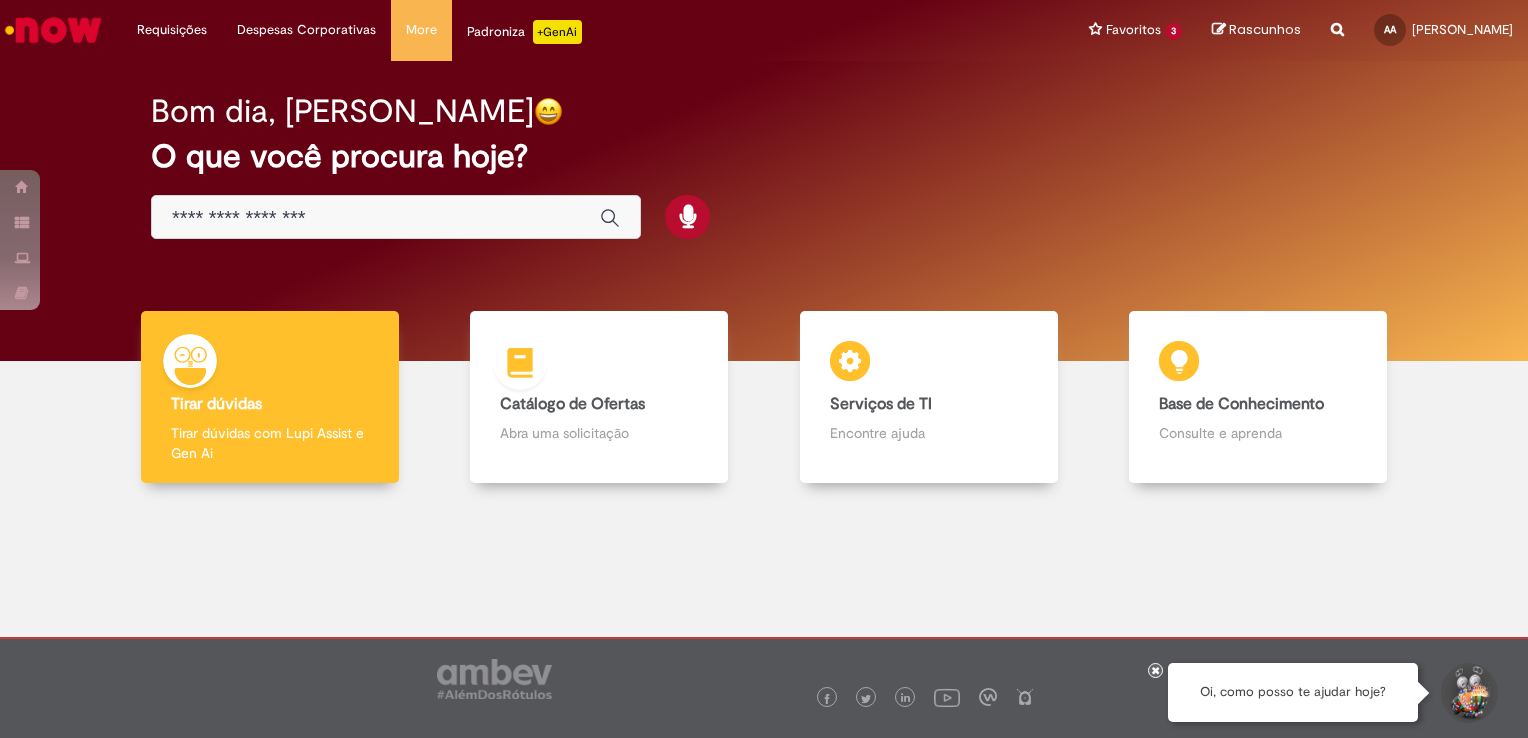 scroll, scrollTop: 0, scrollLeft: 0, axis: both 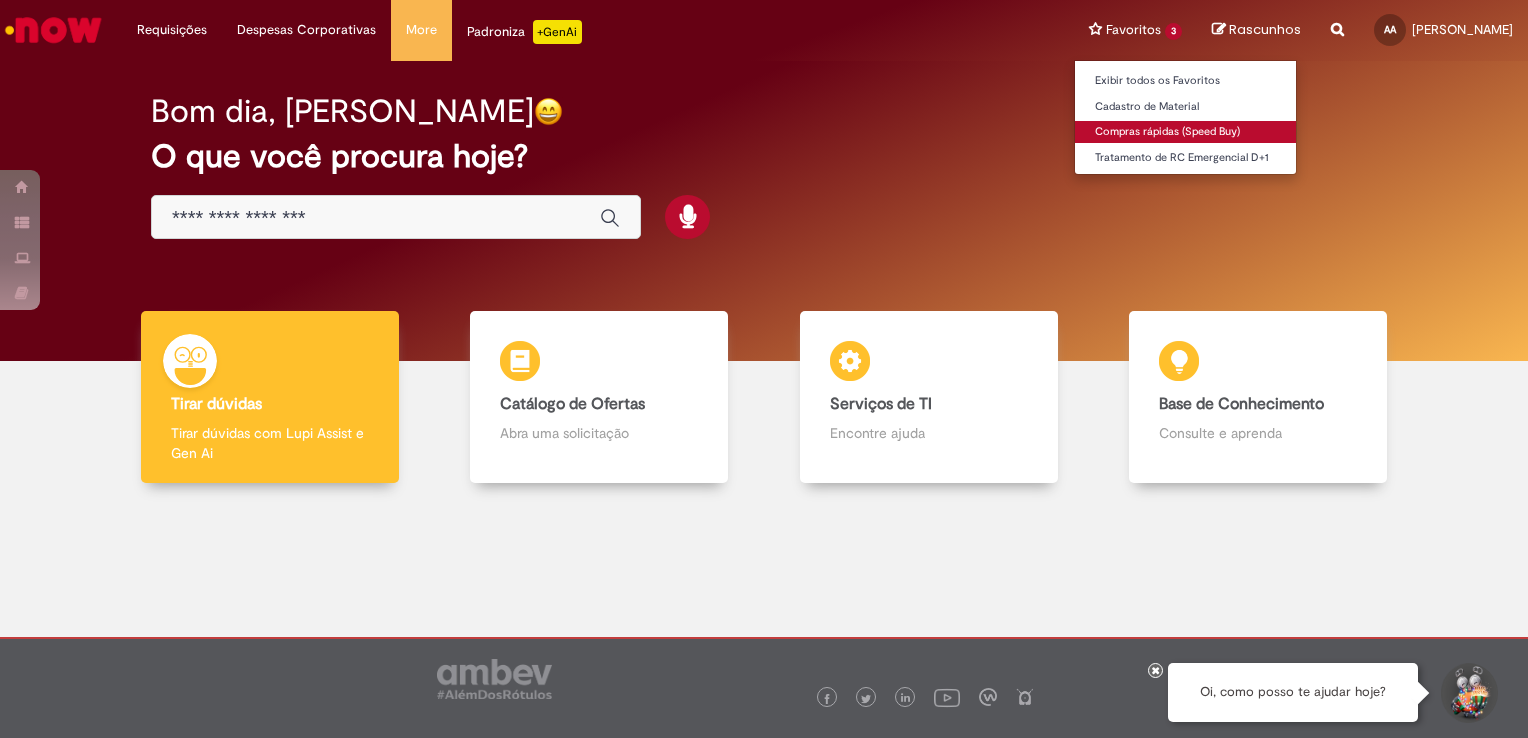 click on "Compras rápidas (Speed Buy)" at bounding box center [1185, 132] 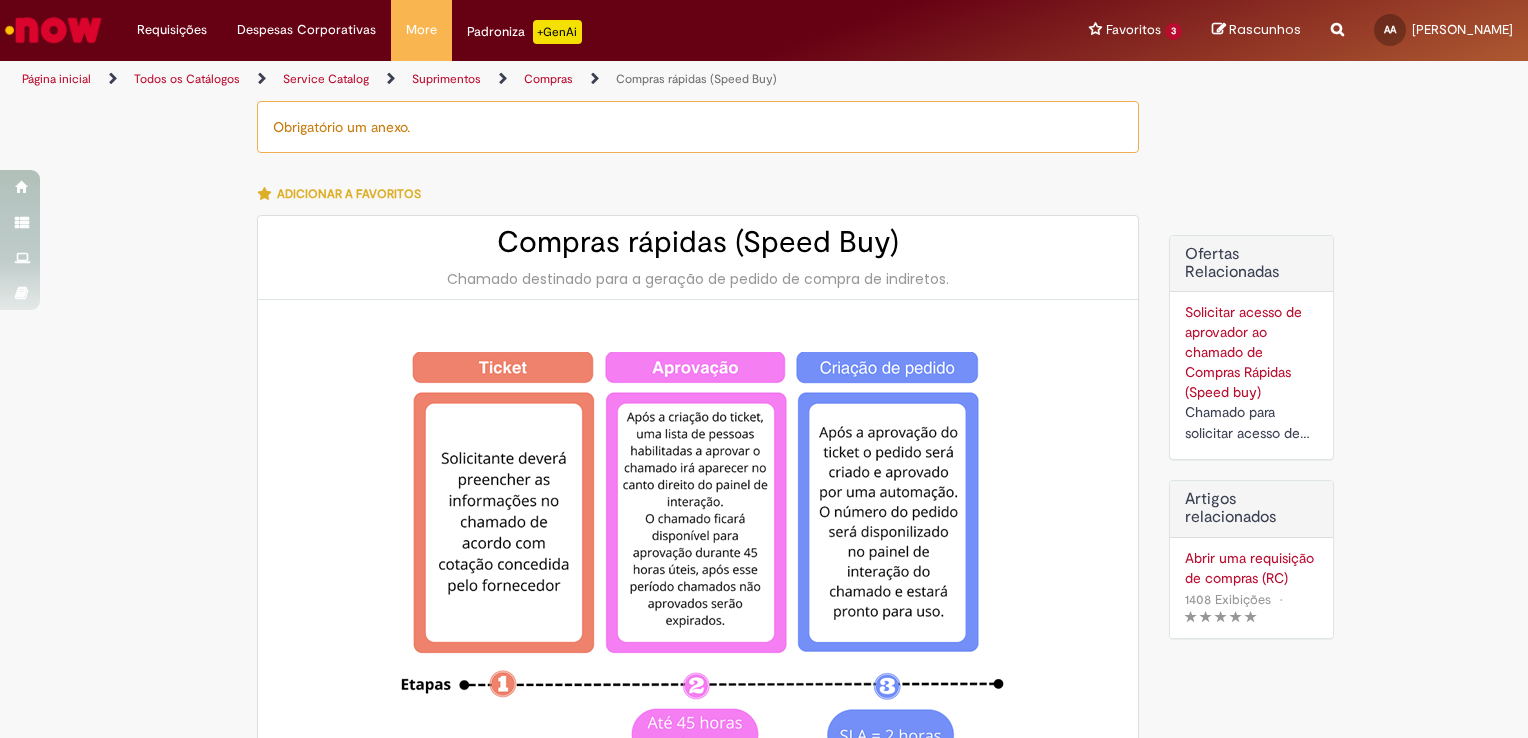type on "**********" 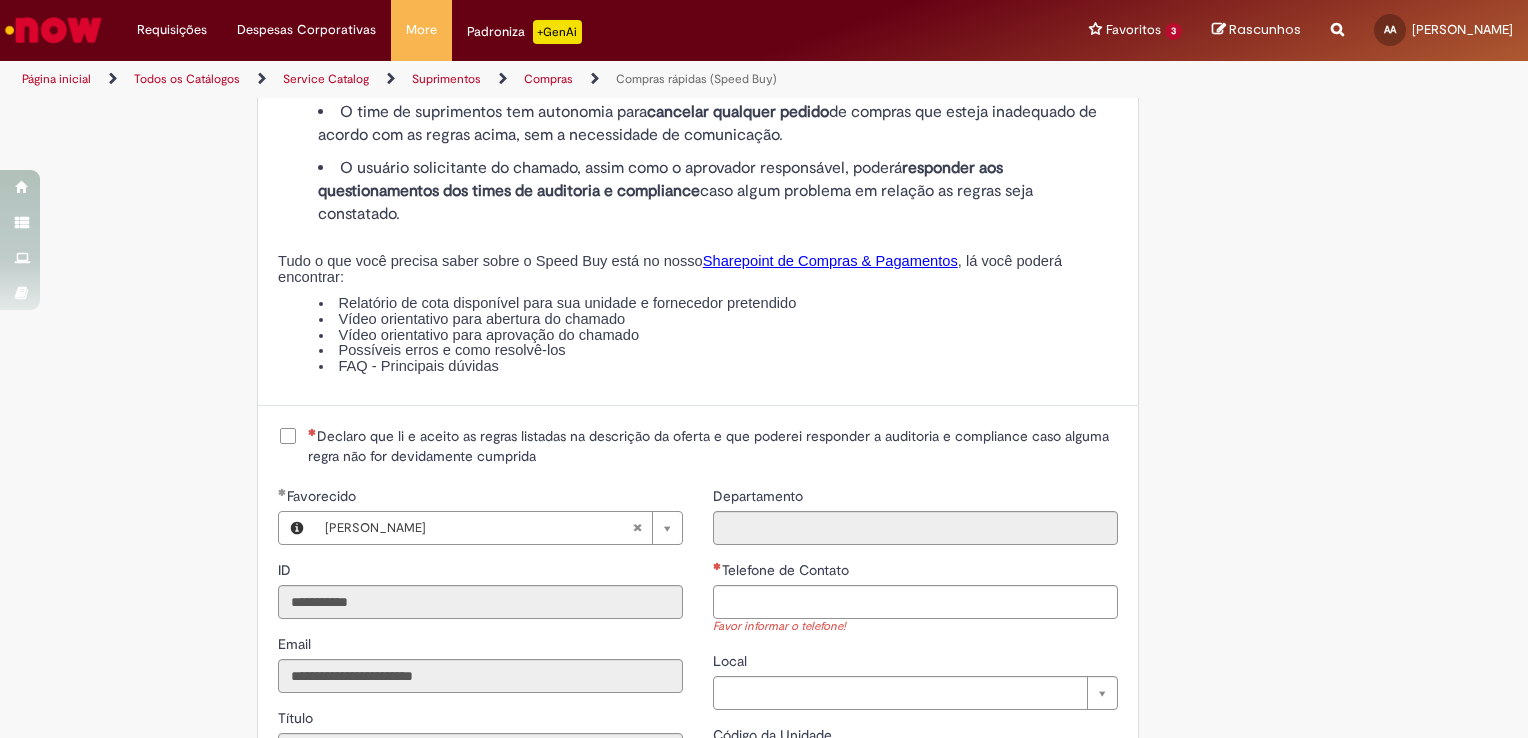 scroll, scrollTop: 2400, scrollLeft: 0, axis: vertical 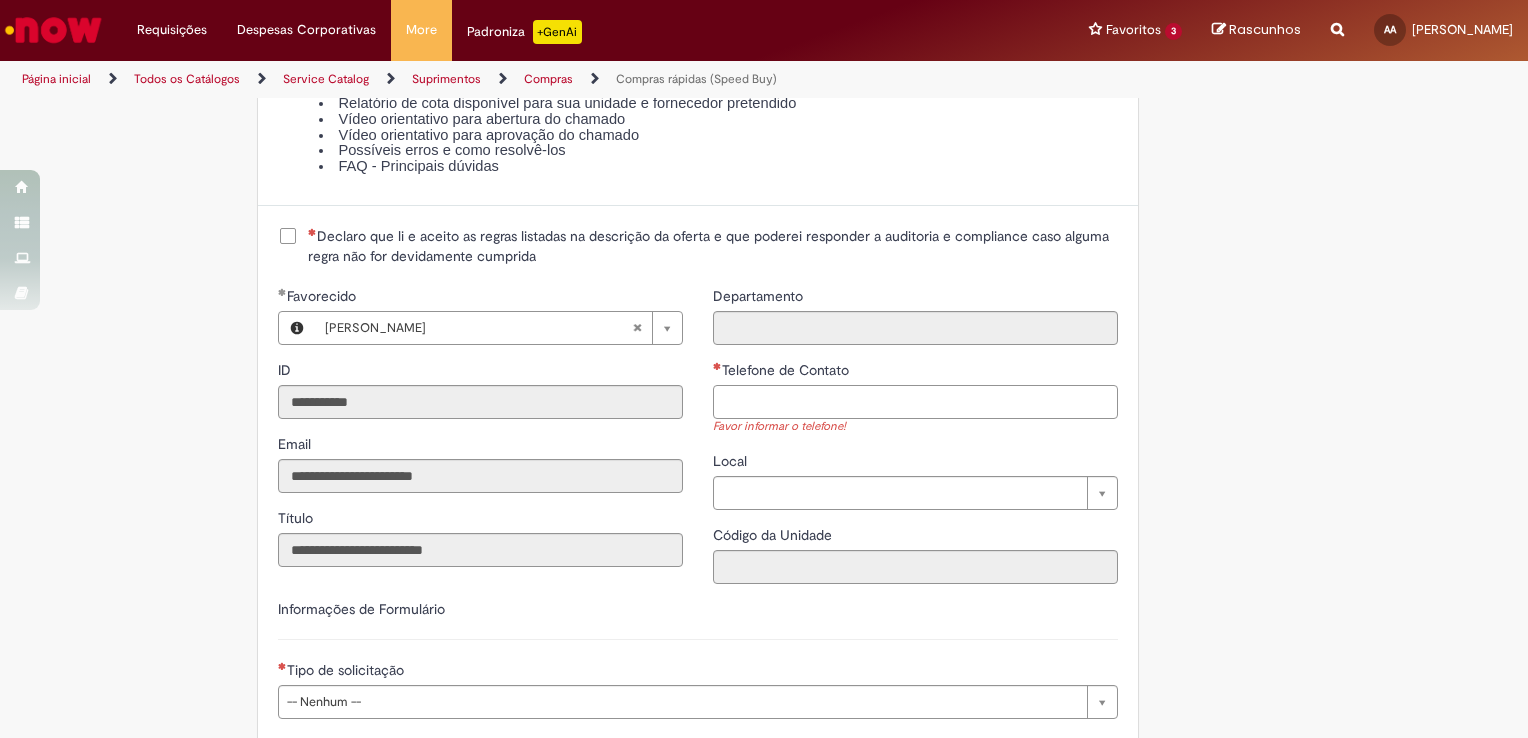 click on "Telefone de Contato" at bounding box center (915, 402) 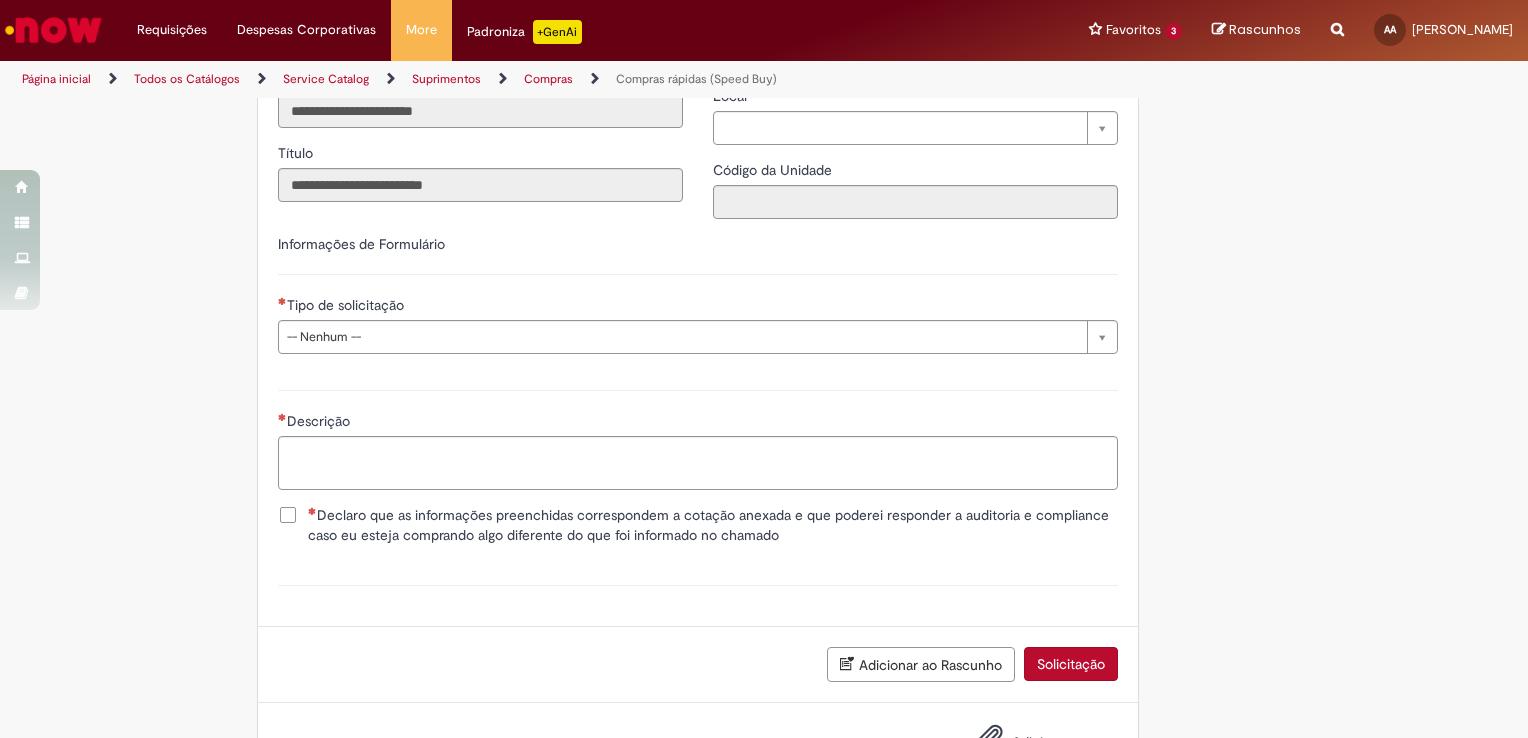 scroll, scrollTop: 2800, scrollLeft: 0, axis: vertical 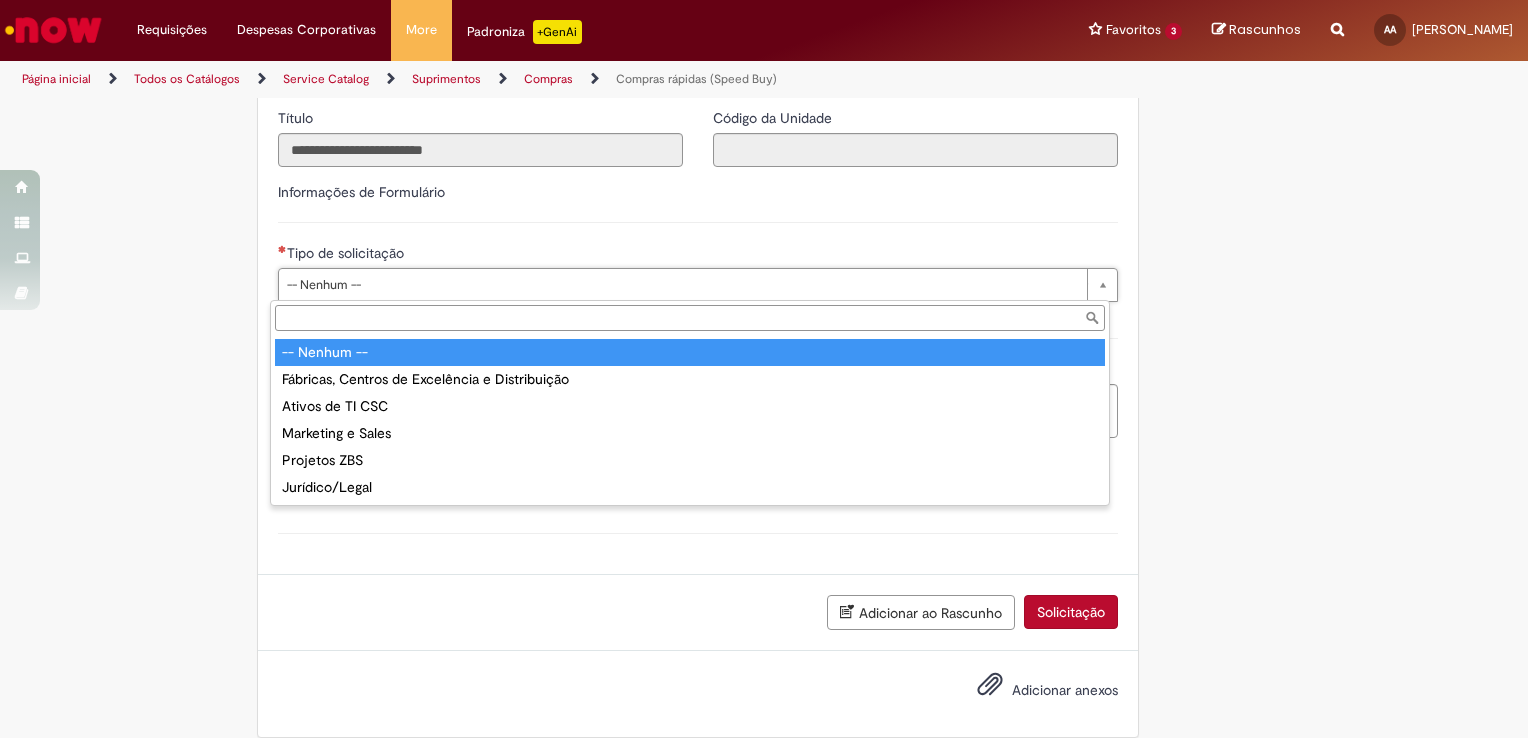type on "**********" 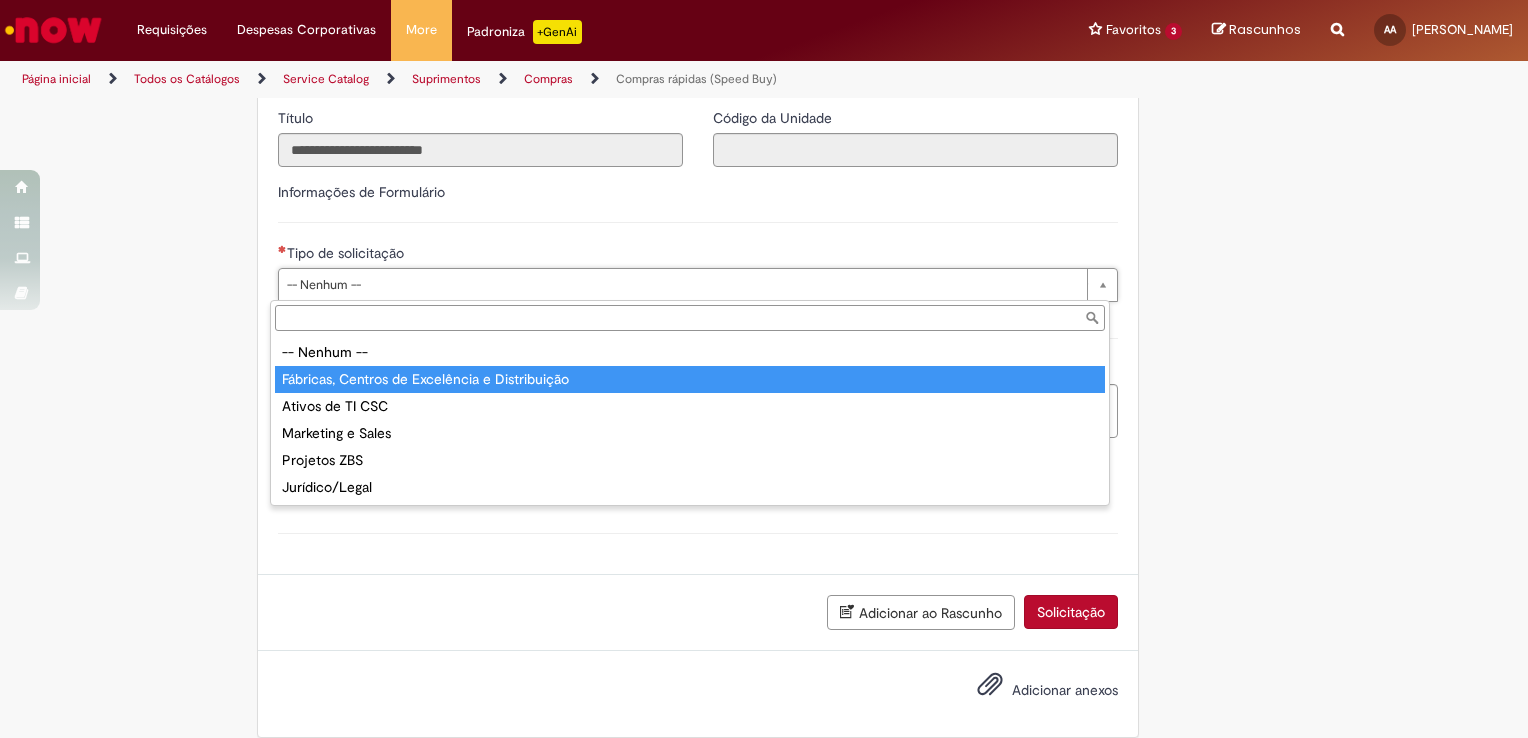 drag, startPoint x: 383, startPoint y: 368, endPoint x: 351, endPoint y: 382, distance: 34.928497 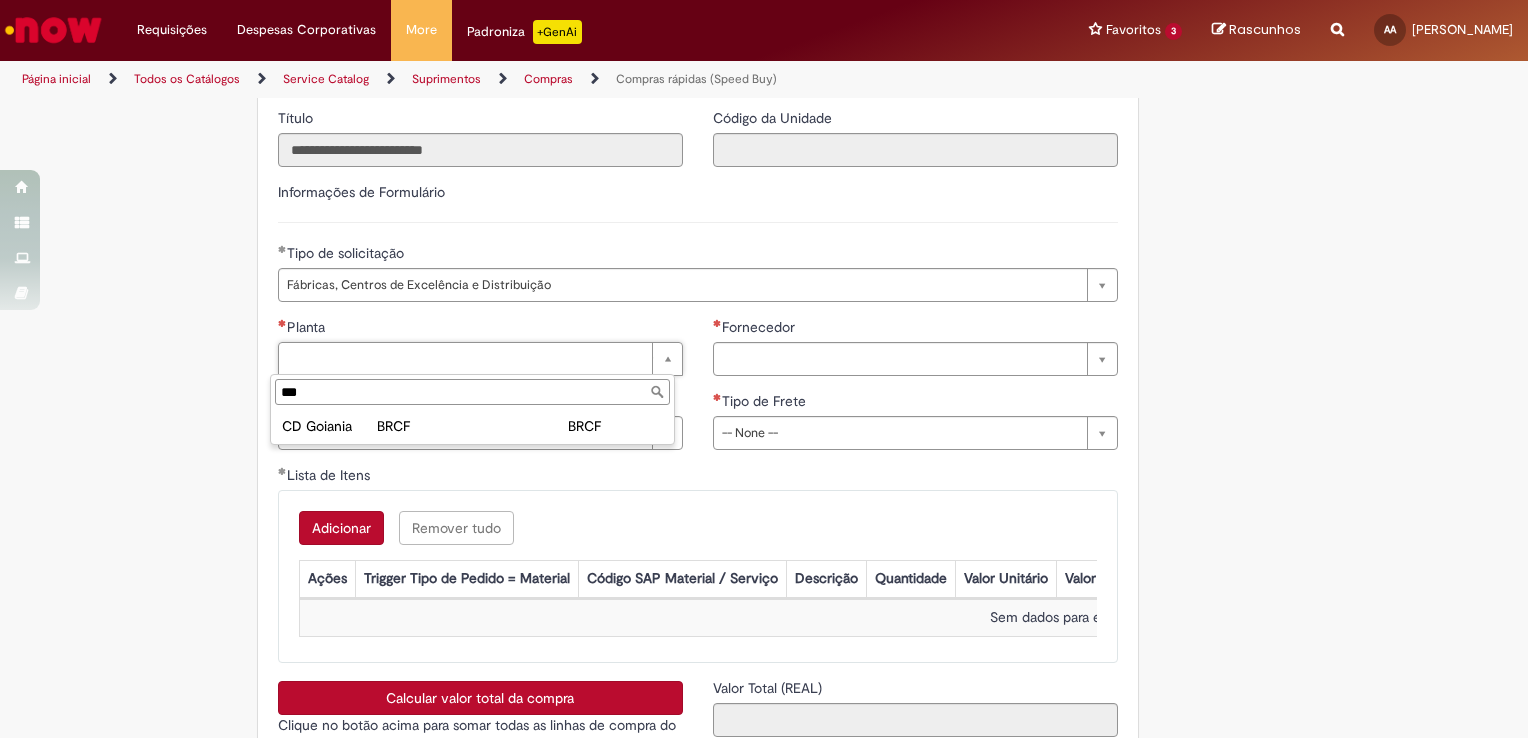 type on "***" 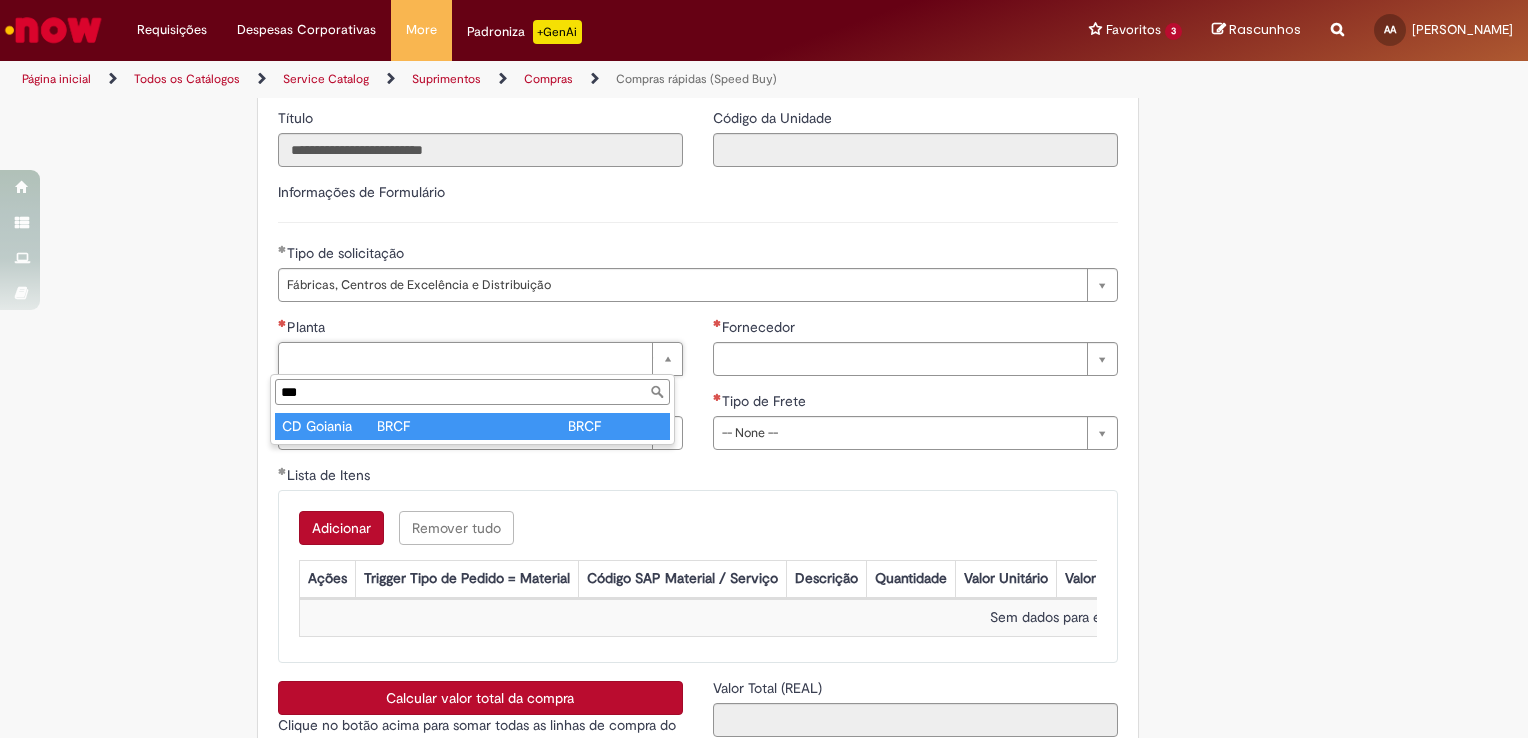 type on "**********" 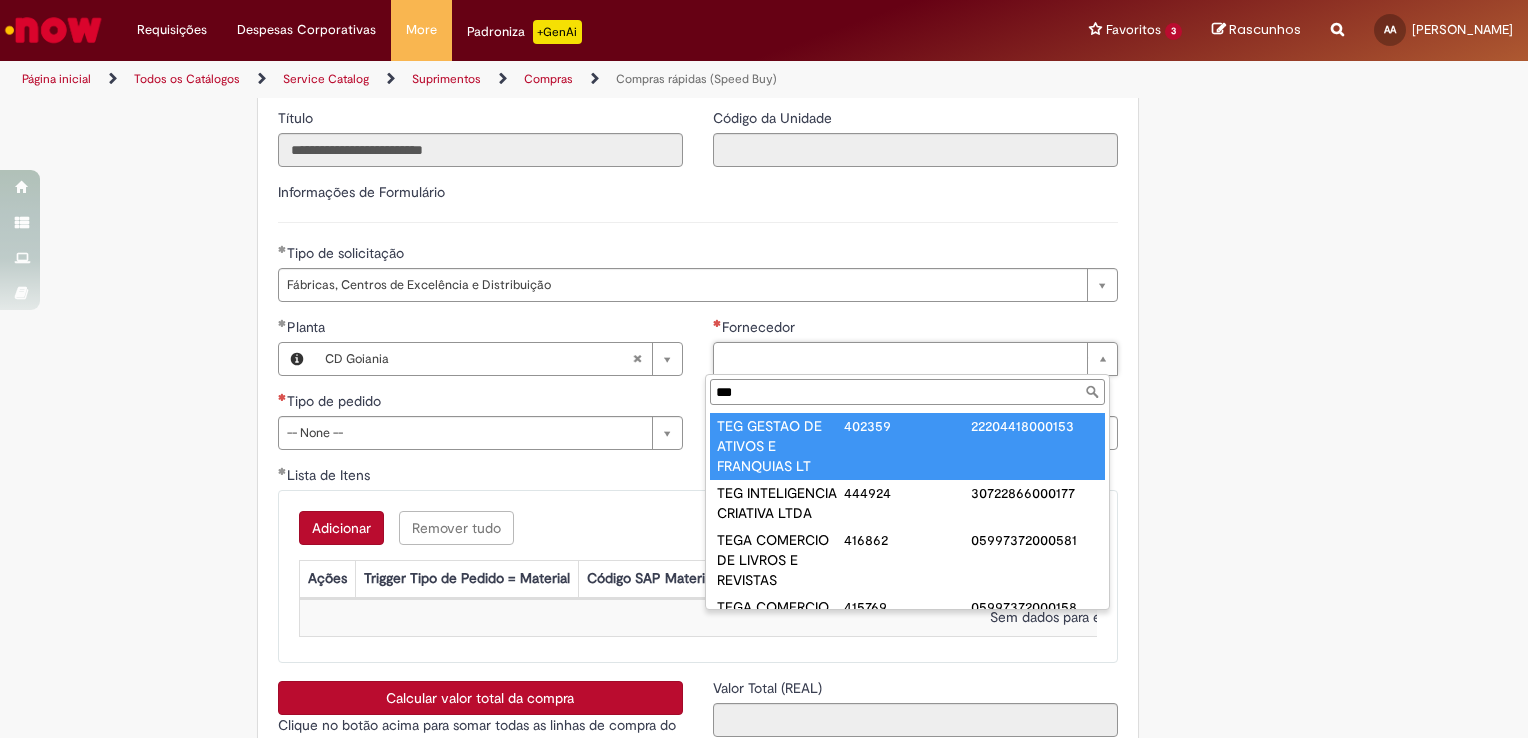 type on "***" 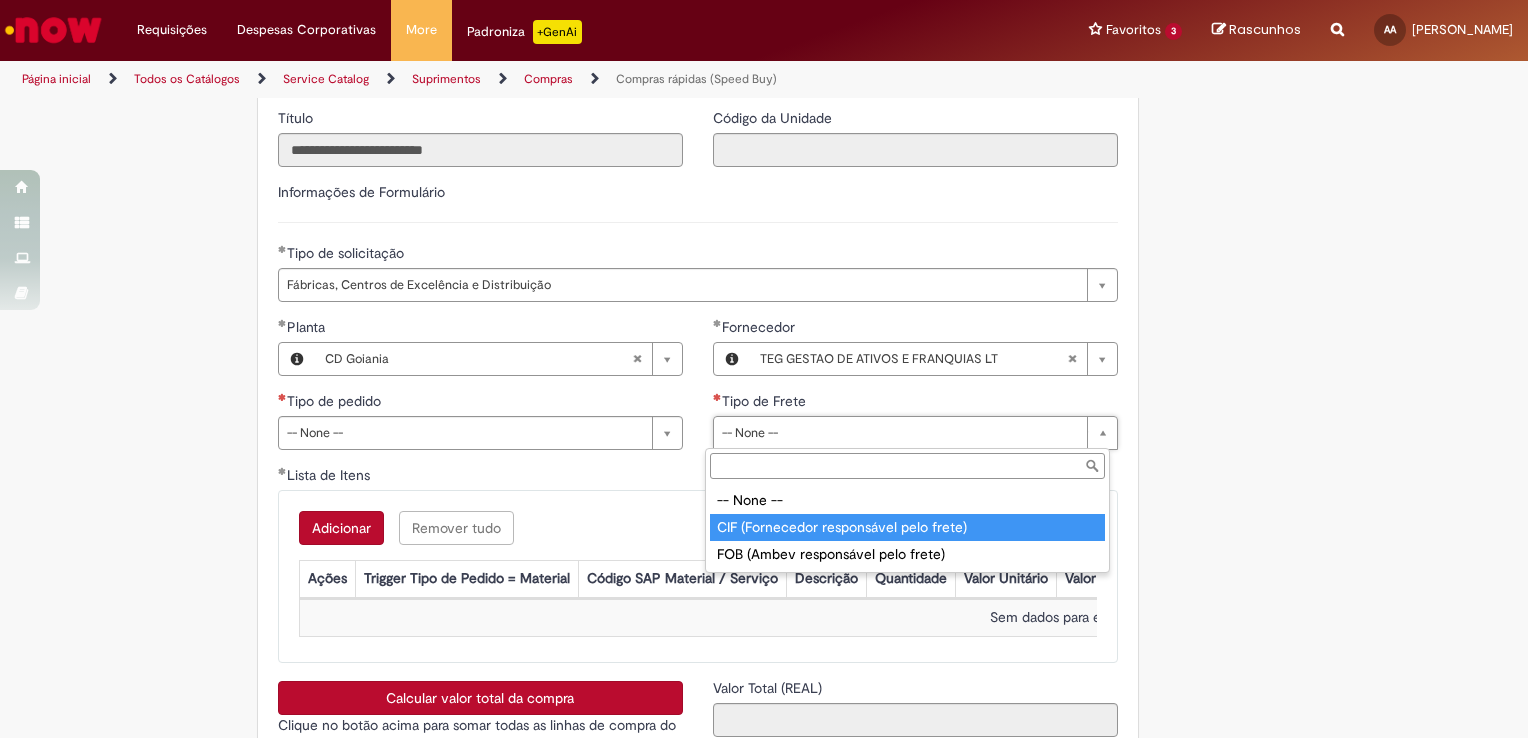 drag, startPoint x: 746, startPoint y: 512, endPoint x: 686, endPoint y: 513, distance: 60.00833 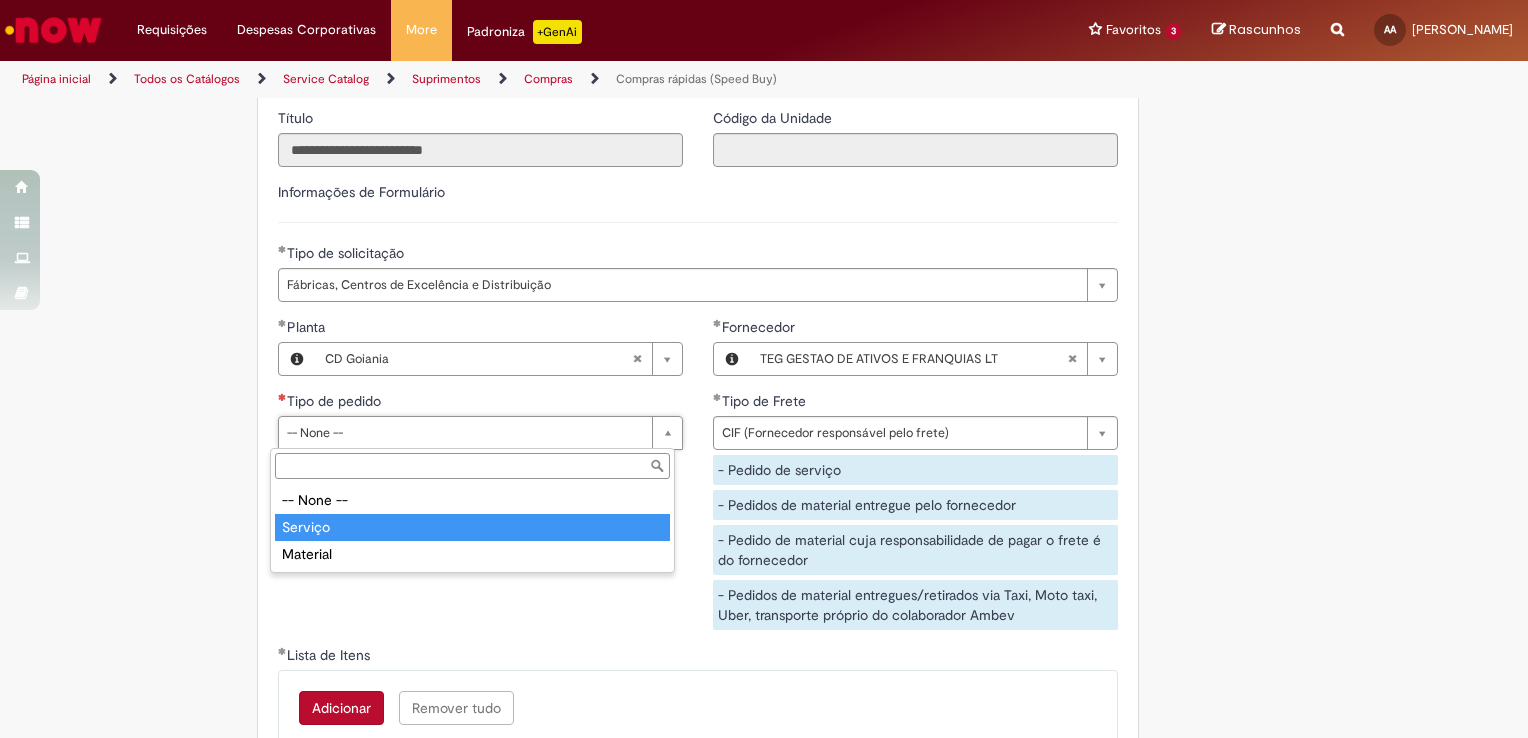 type on "*******" 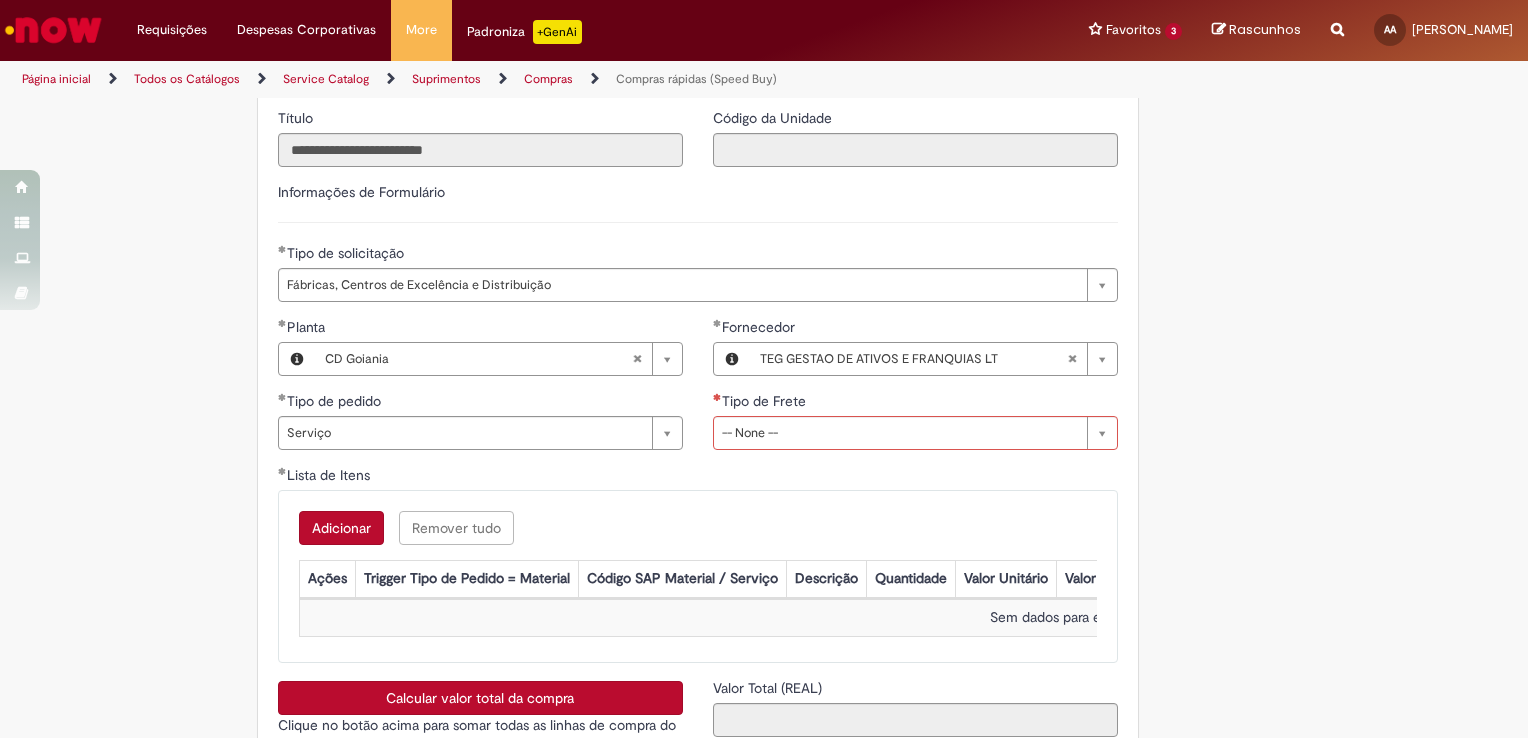 click on "Adicionar Remover tudo Lista de Itens Ações Trigger Tipo de Pedido = Material Código SAP Material / Serviço Descrição Quantidade Valor Unitário Valor Total Moeda Origem do Material Código NCM Conta contábil Método de Pagamento Ordem de Serviço Sem dados para exibir" at bounding box center (698, 576) 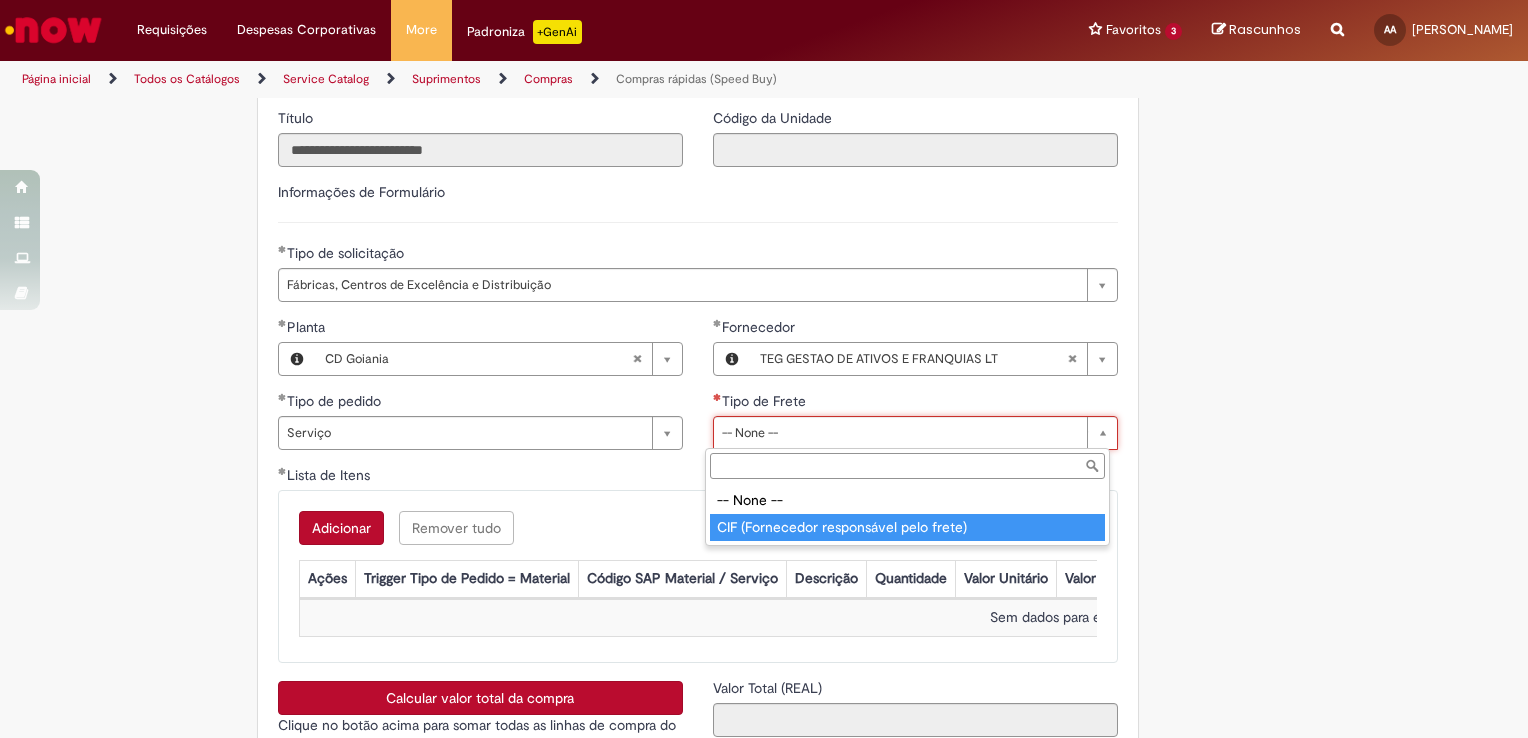 type on "**********" 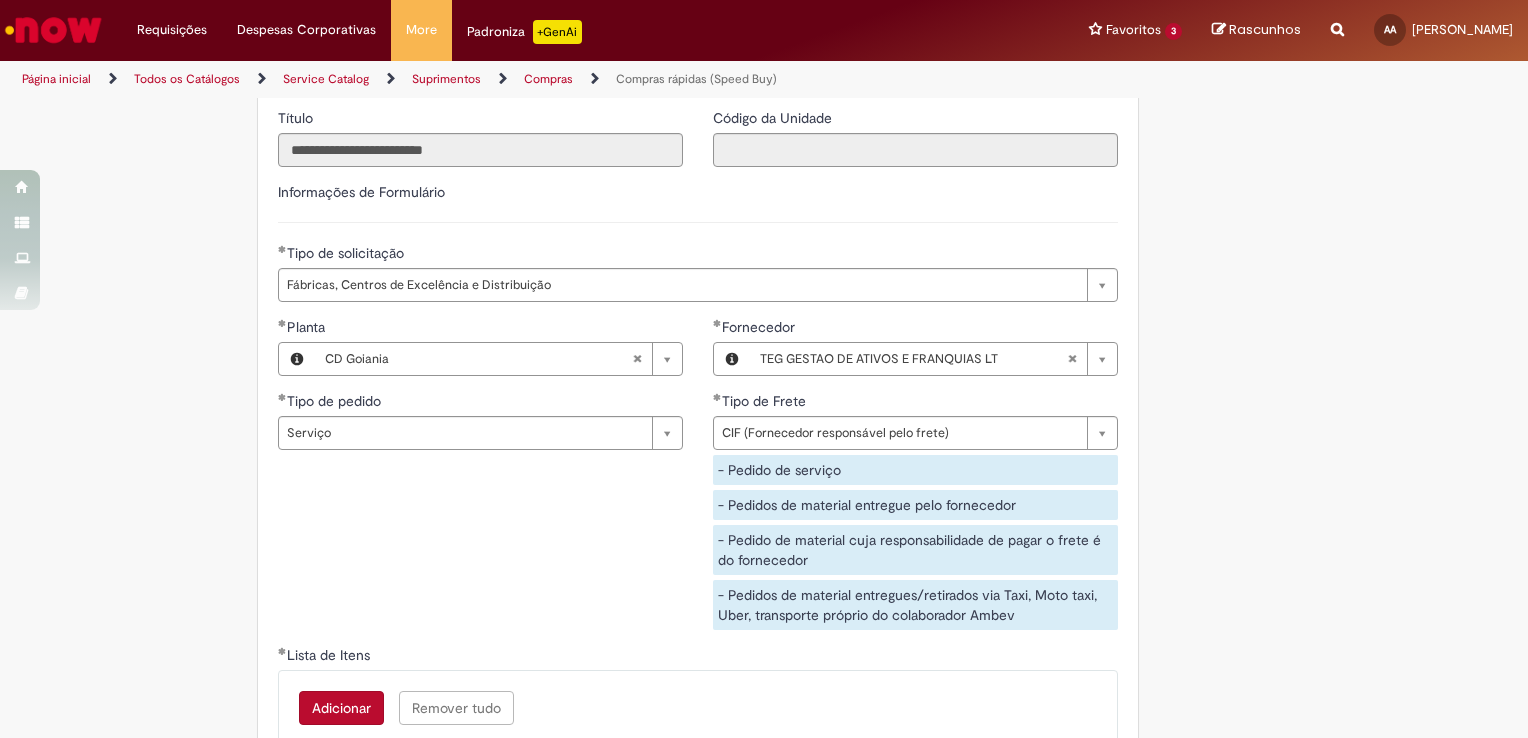 click on "**********" at bounding box center (698, 481) 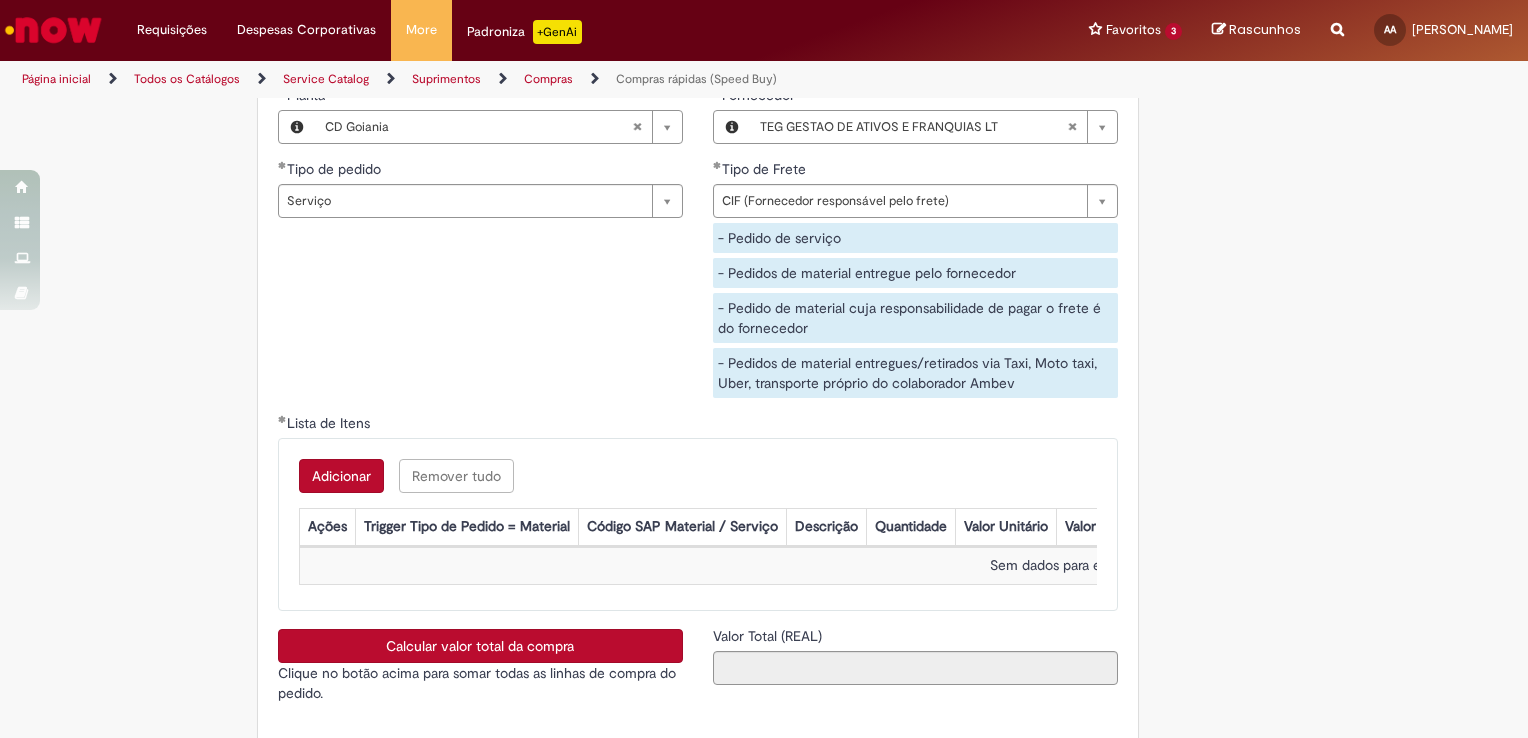 scroll, scrollTop: 3200, scrollLeft: 0, axis: vertical 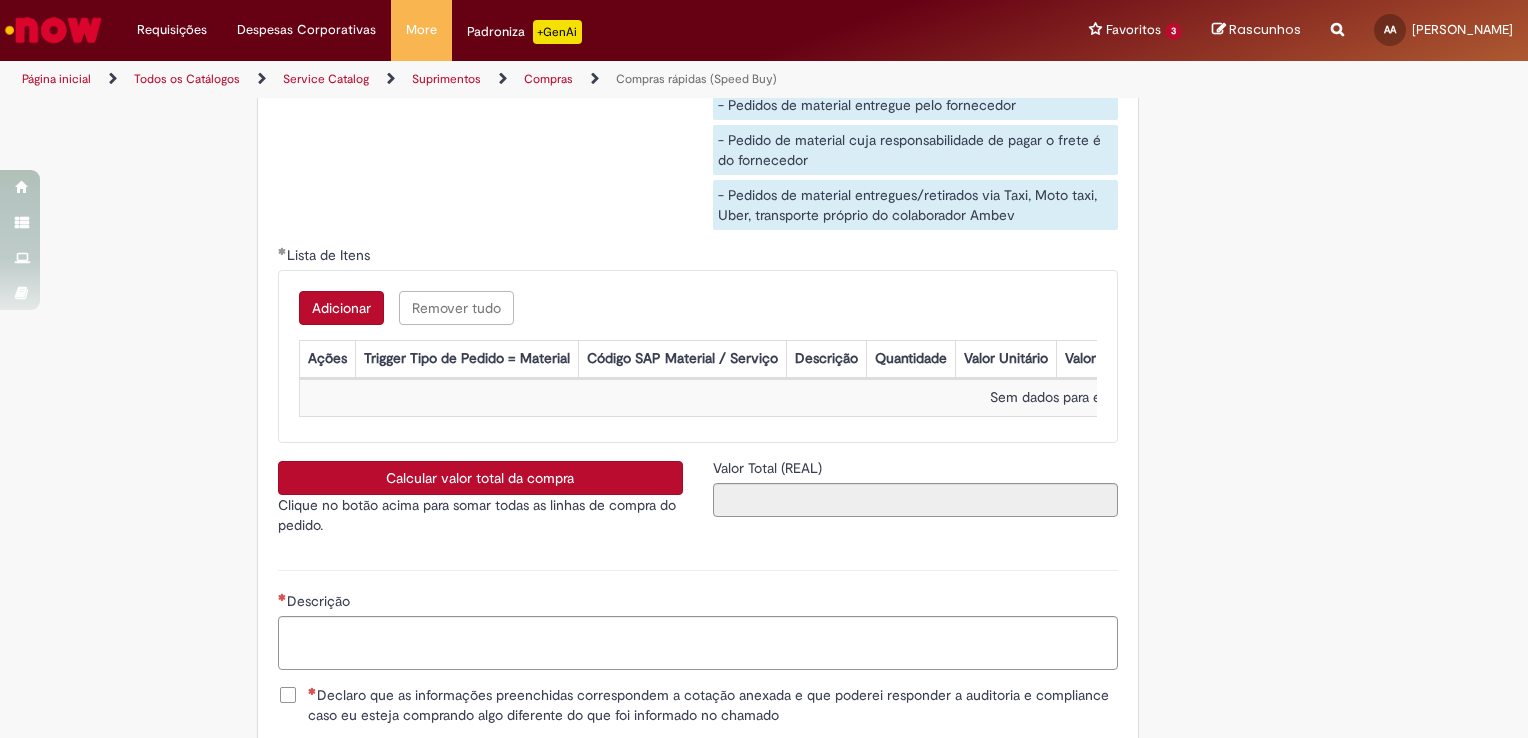 click on "Adicionar" at bounding box center [341, 308] 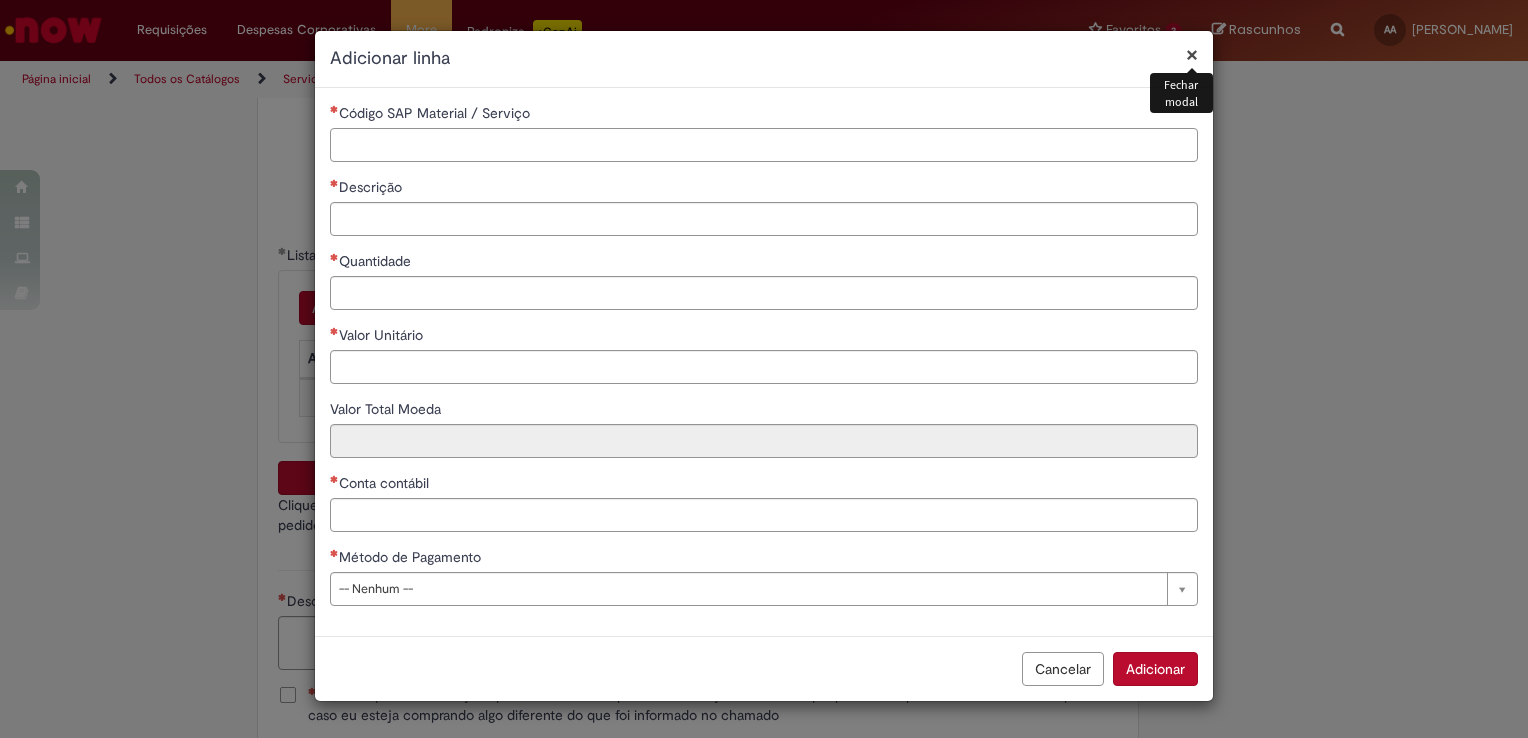 click on "Código SAP Material / Serviço" at bounding box center (764, 145) 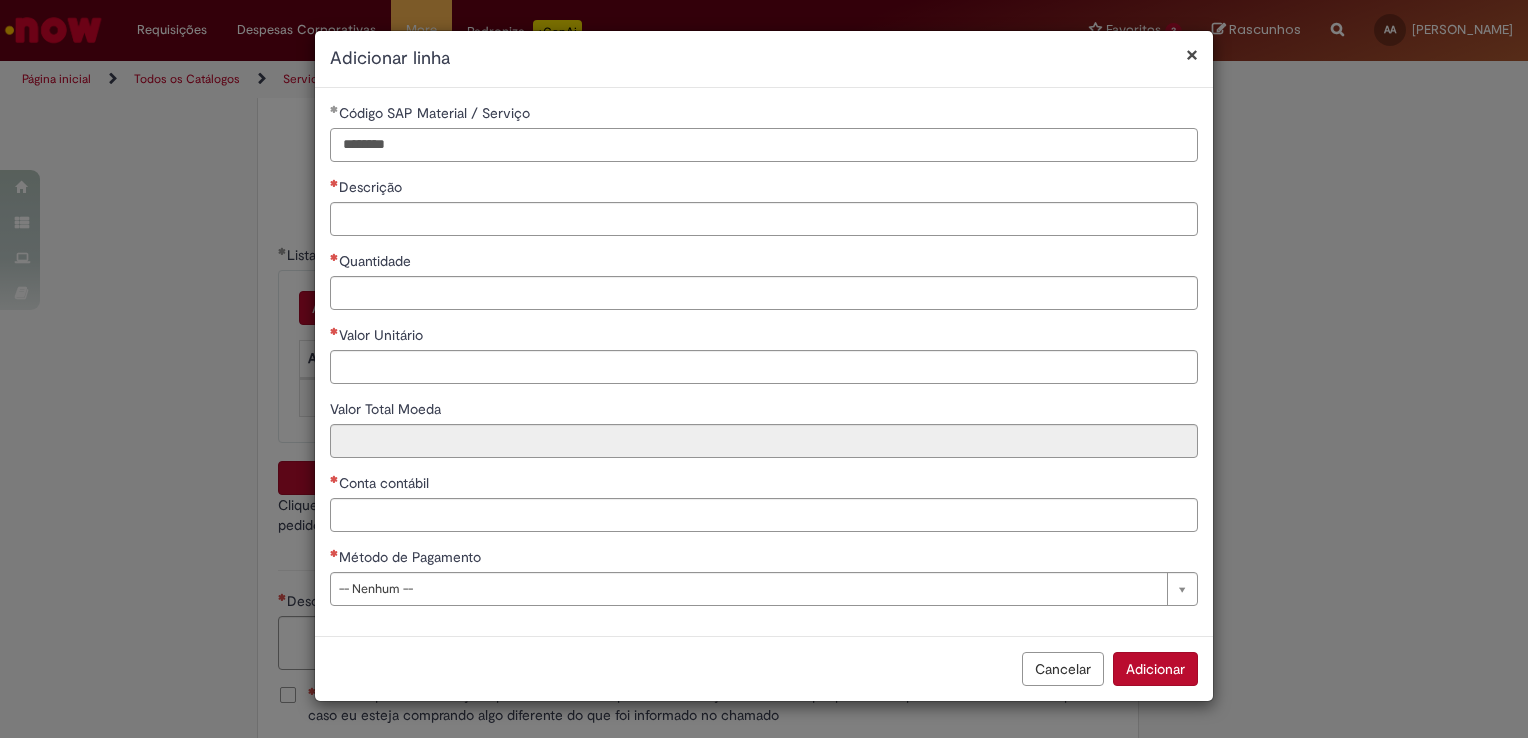 click on "********" at bounding box center (764, 145) 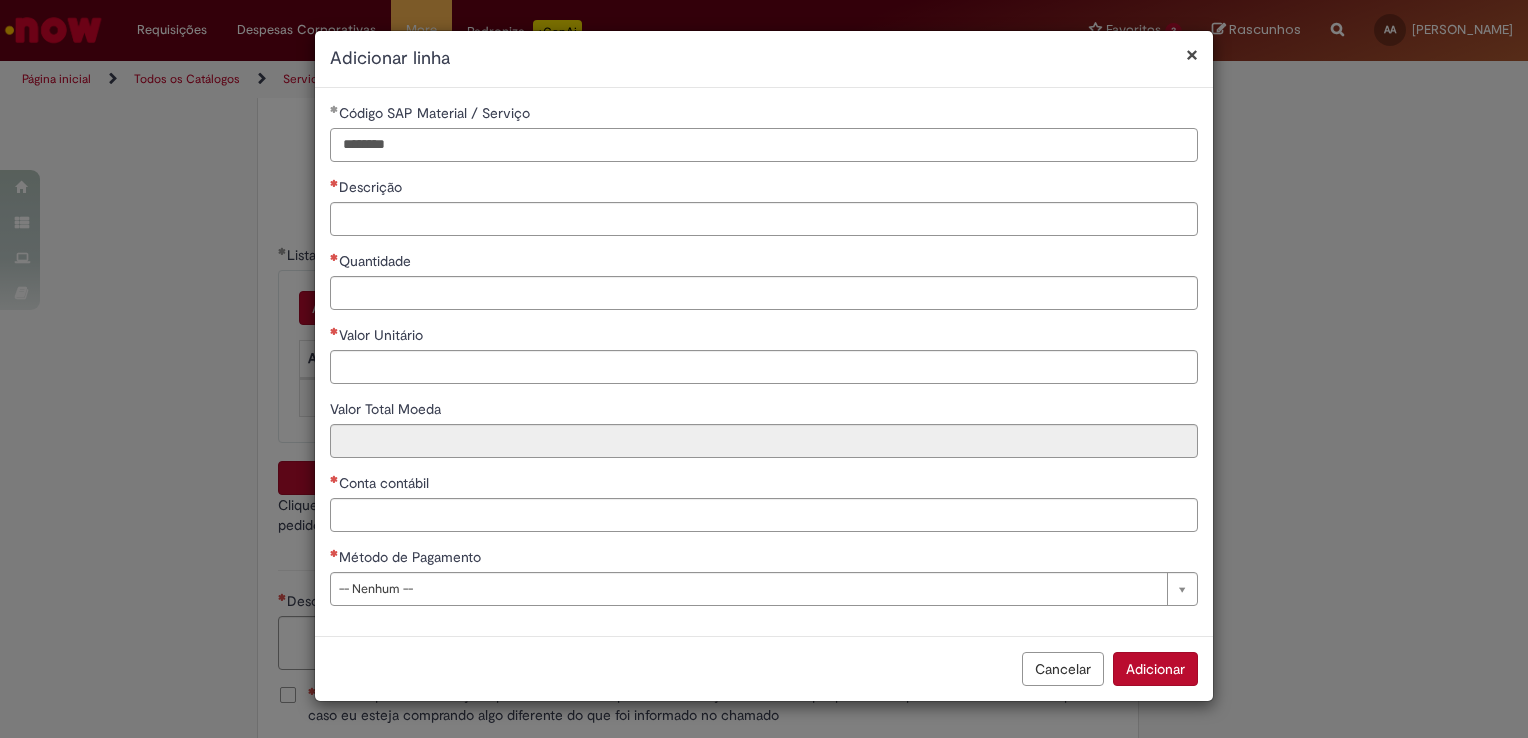type on "********" 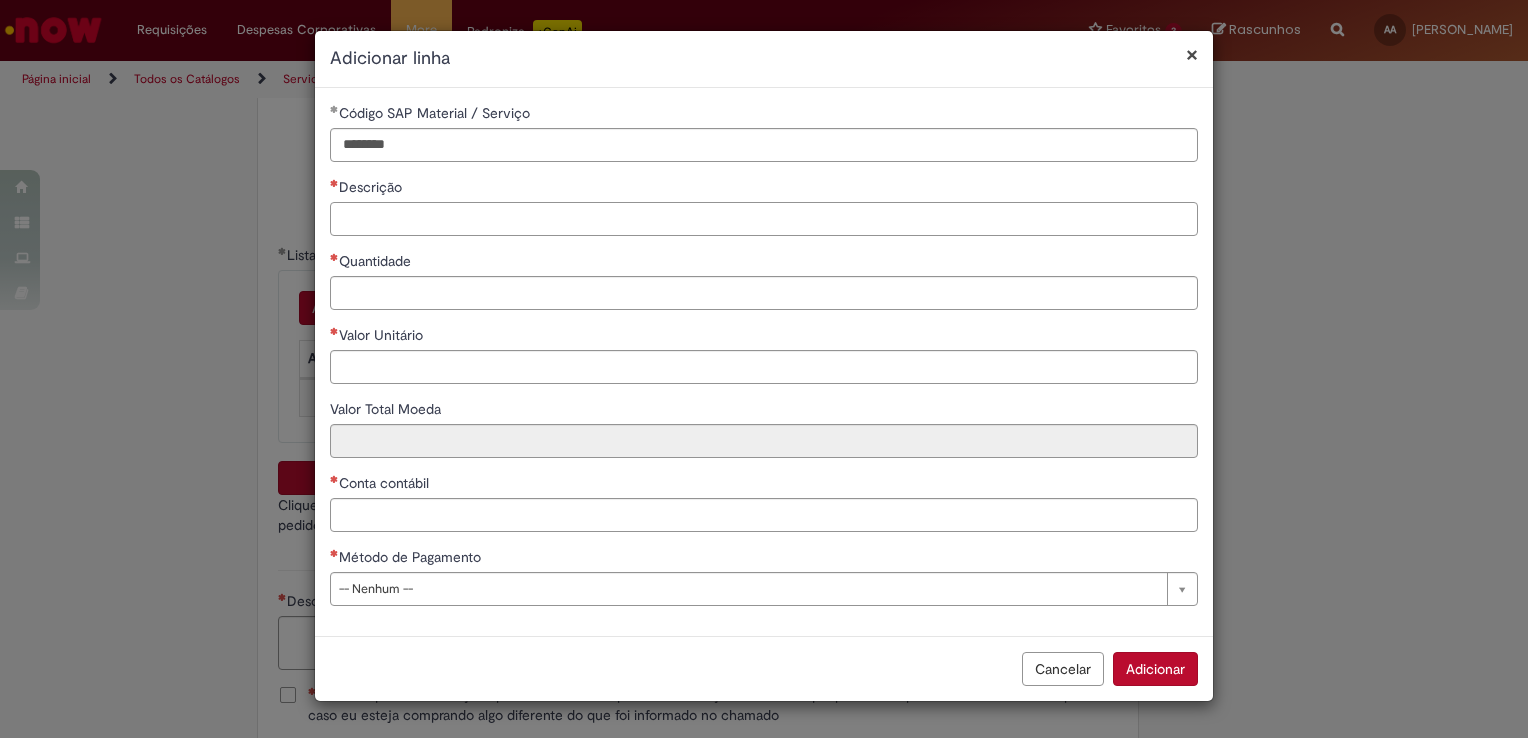 click on "Descrição" at bounding box center [764, 219] 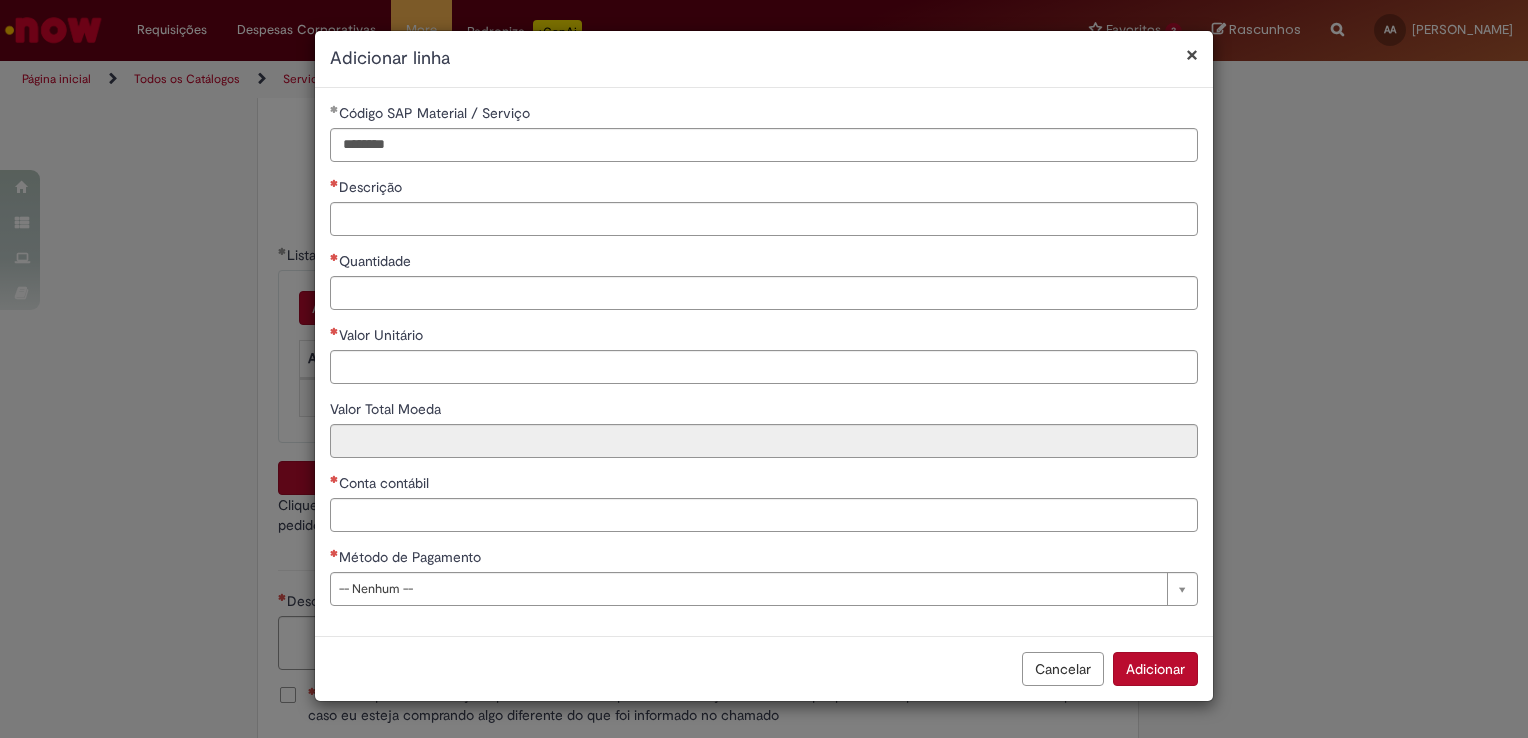 click on "Quantidade" at bounding box center (377, 261) 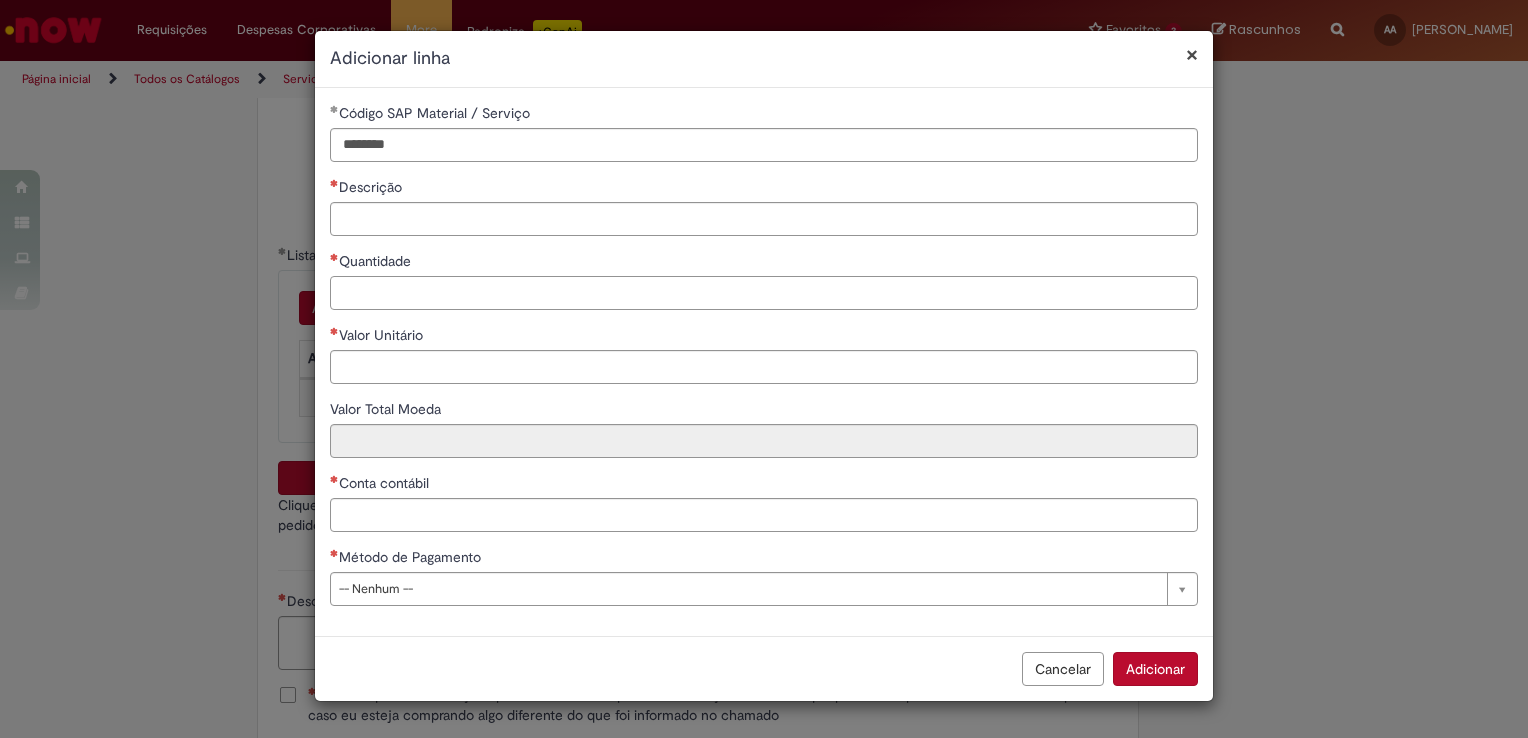 click on "Quantidade" at bounding box center [764, 293] 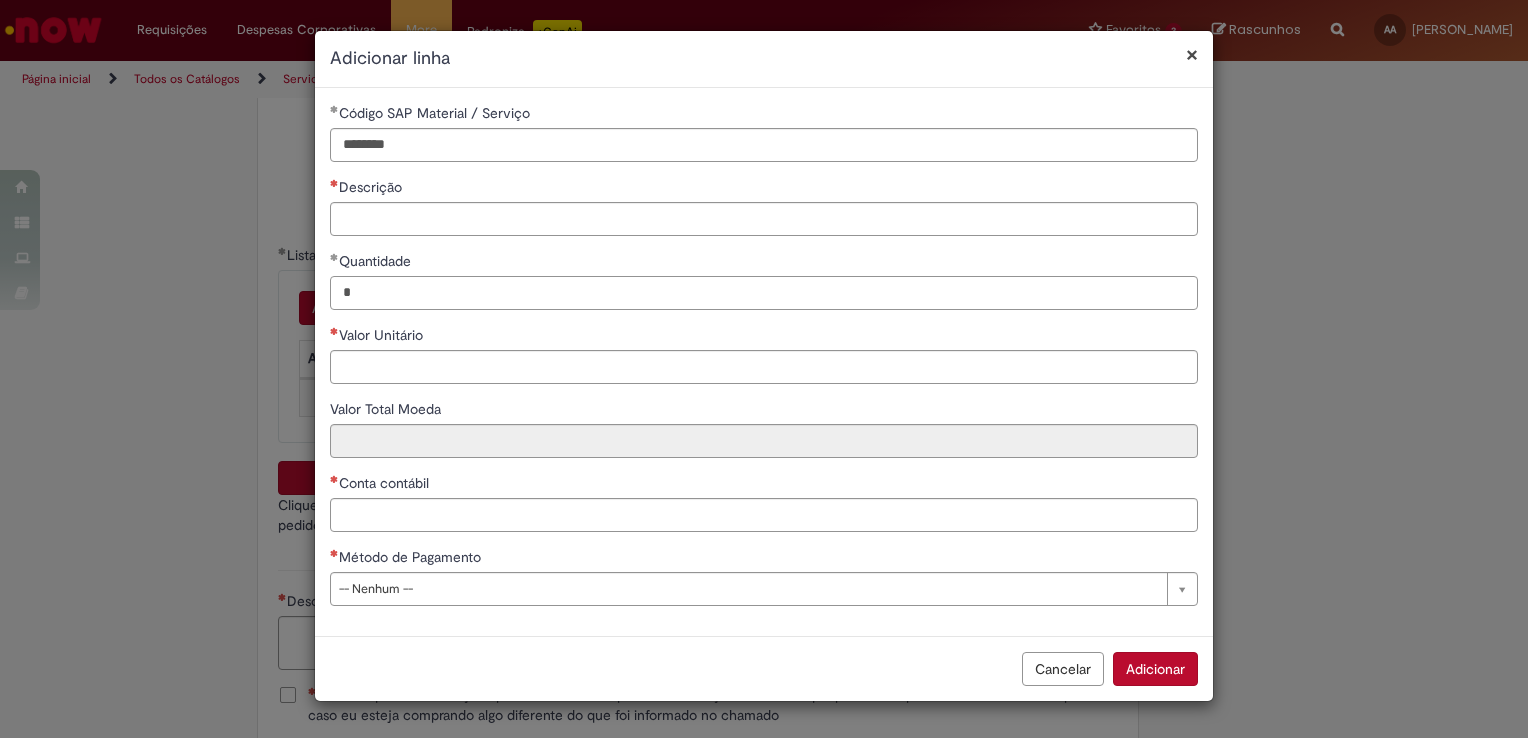 type on "*" 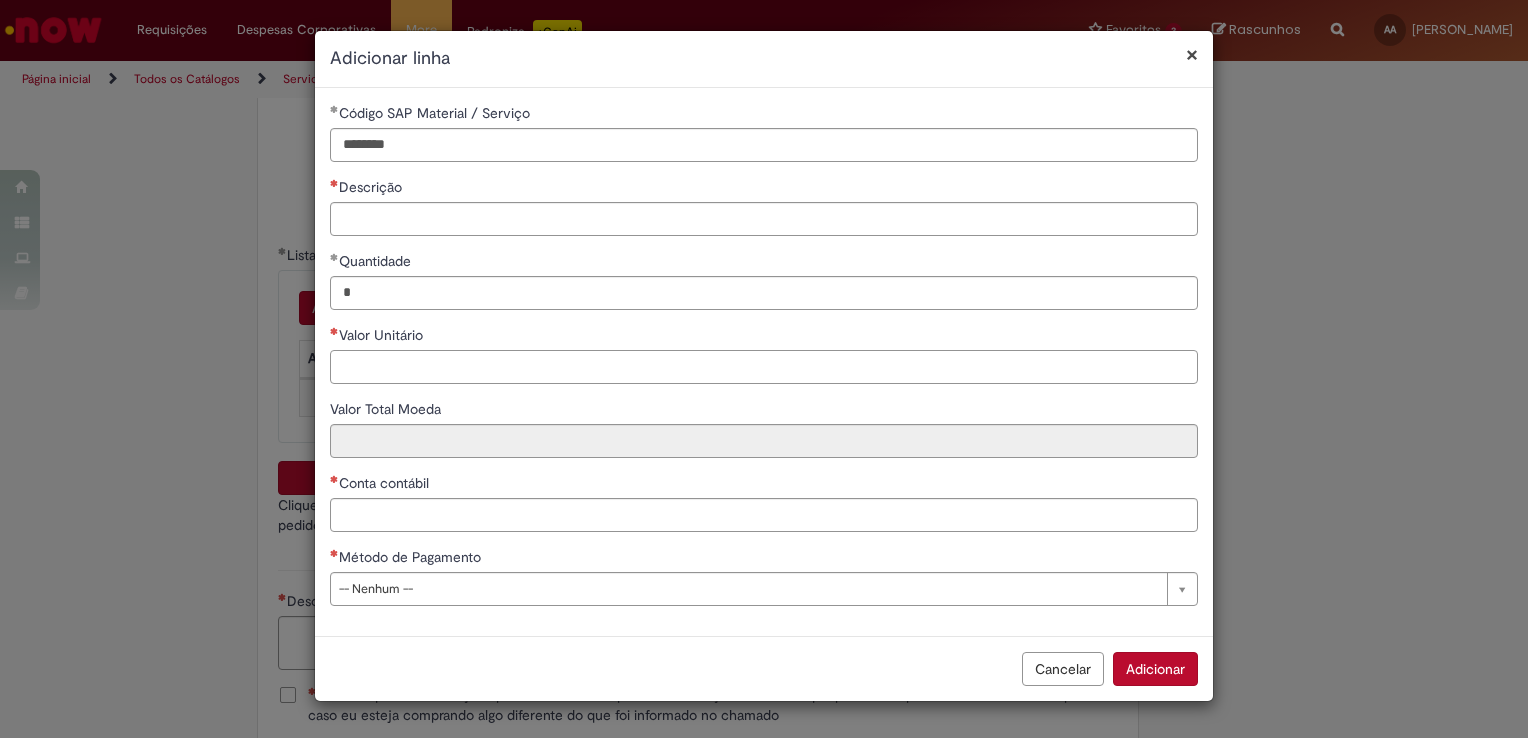 click on "Valor Unitário" at bounding box center [764, 367] 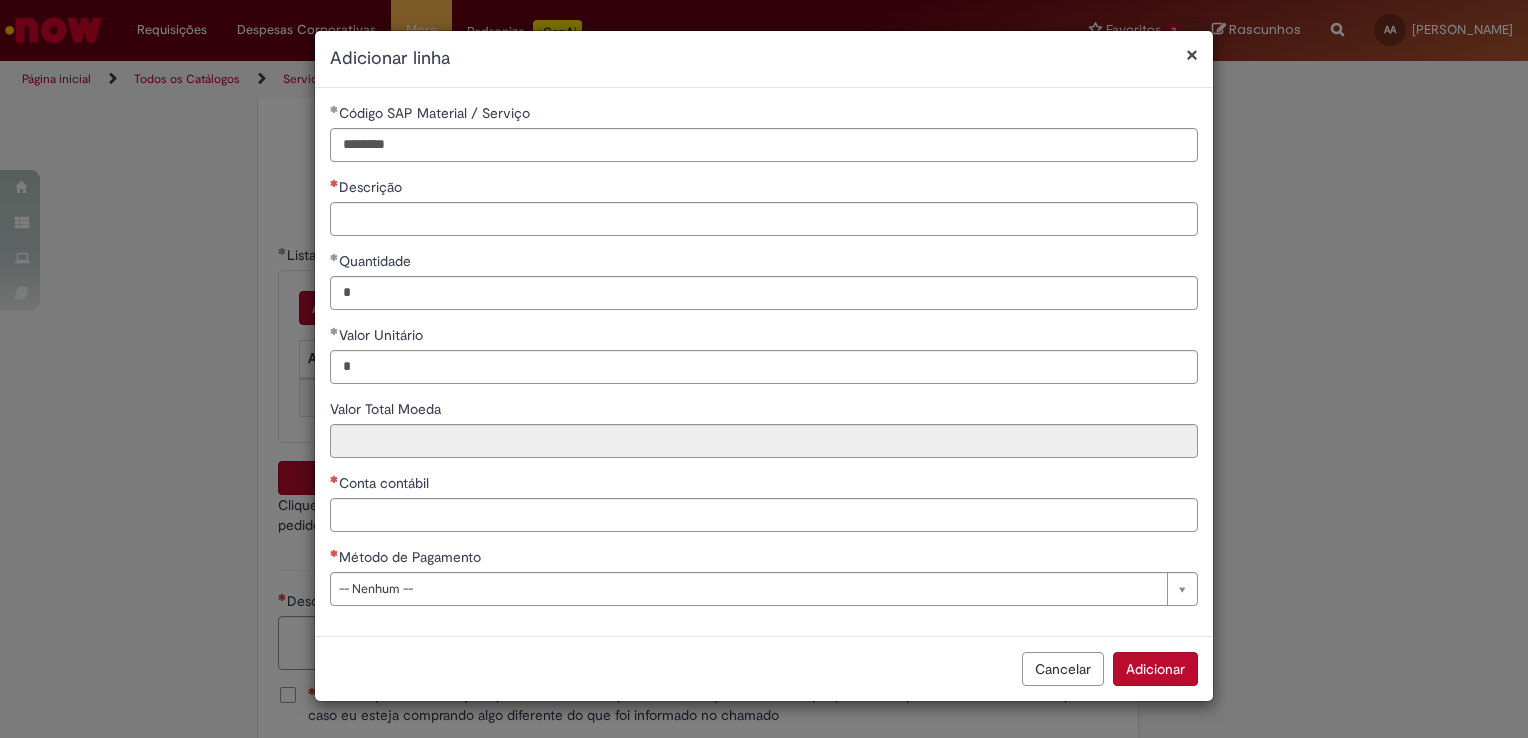 type on "****" 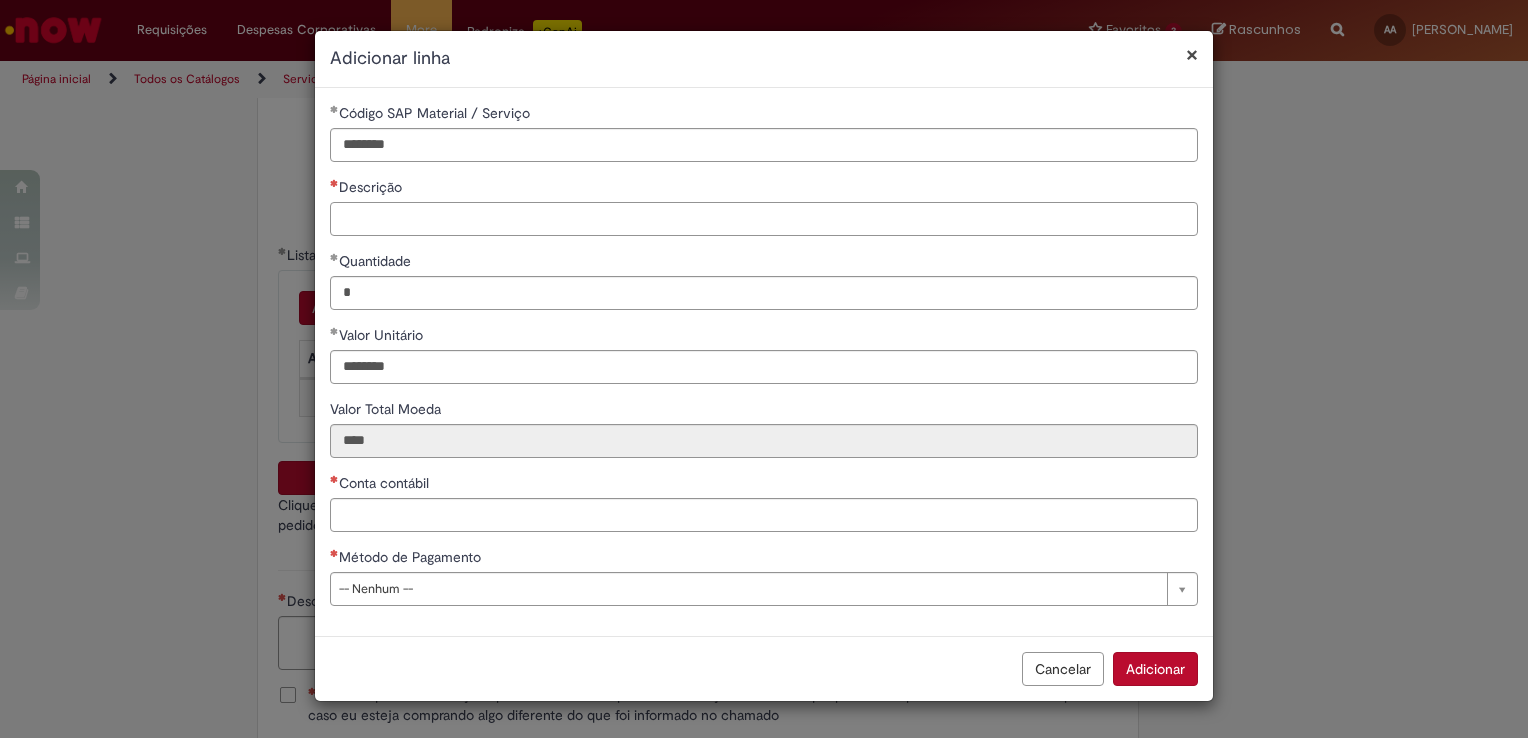 type on "*****" 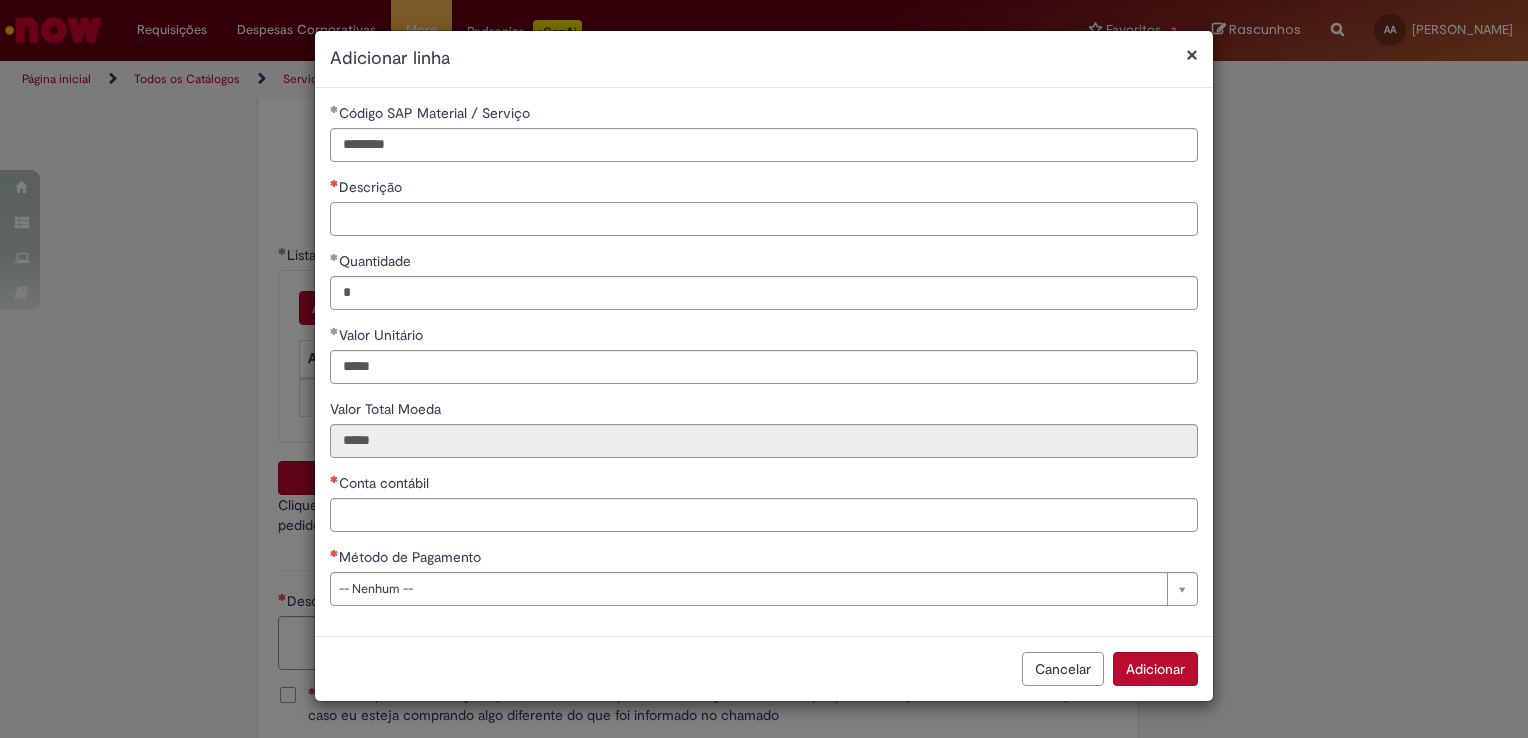 click on "Descrição" at bounding box center (764, 219) 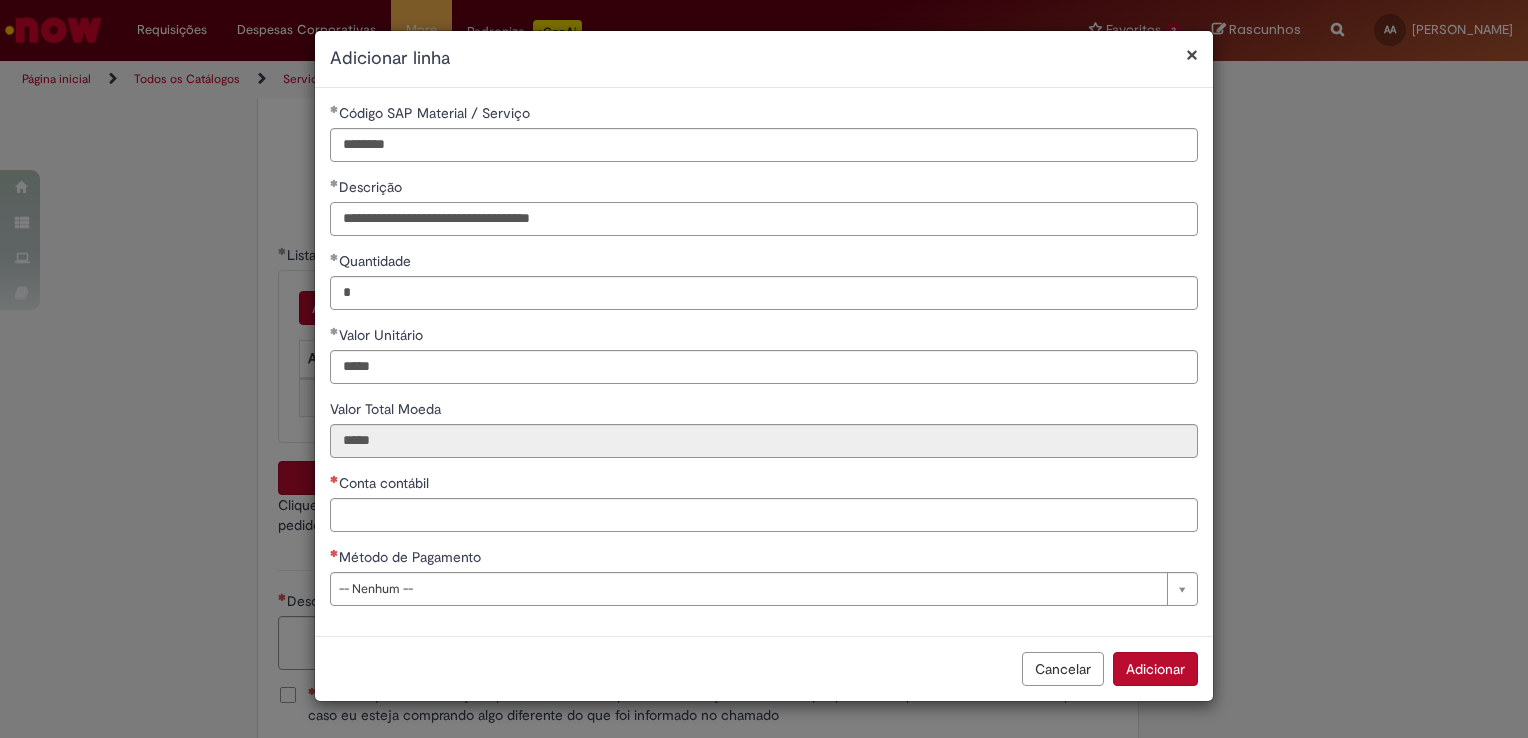 type on "**********" 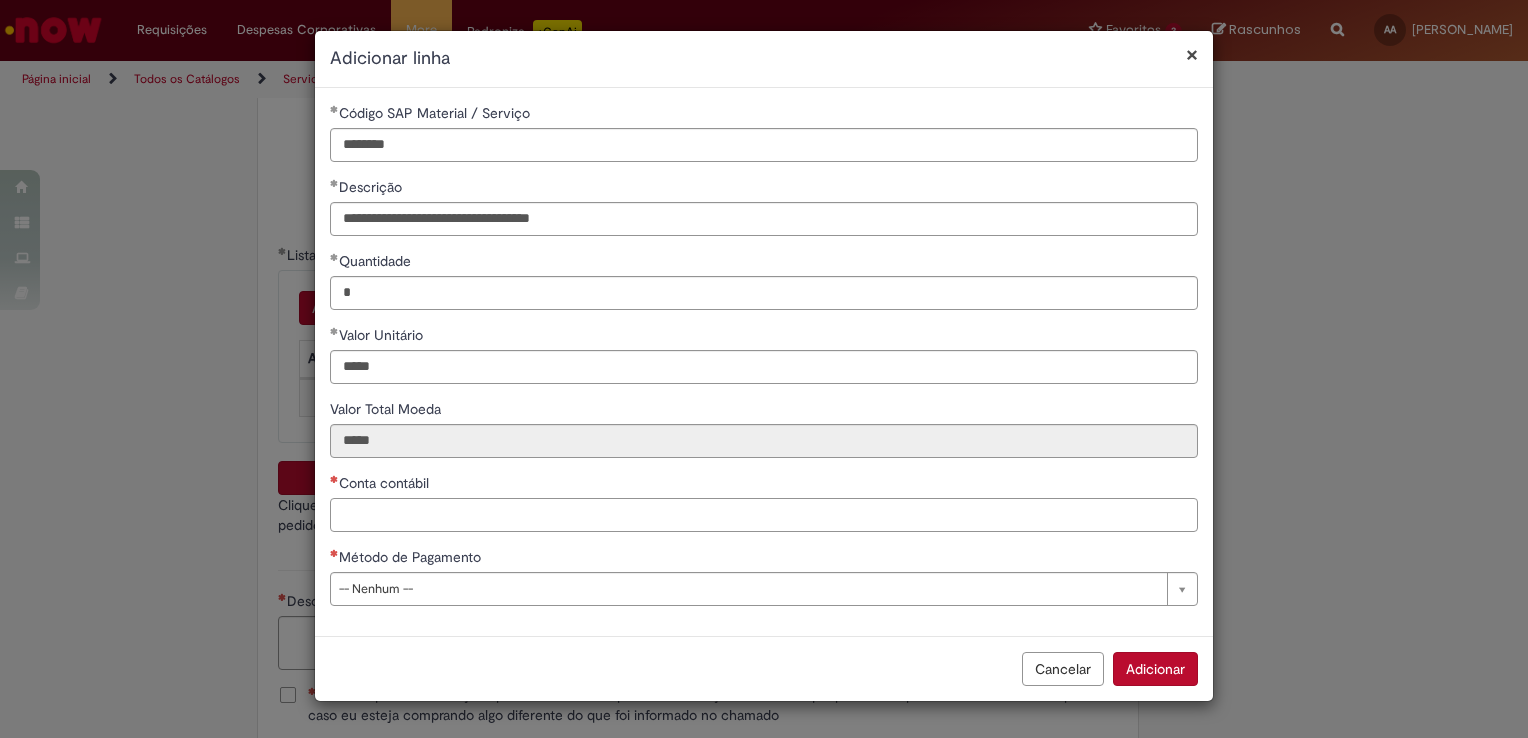 click on "Conta contábil" at bounding box center (764, 515) 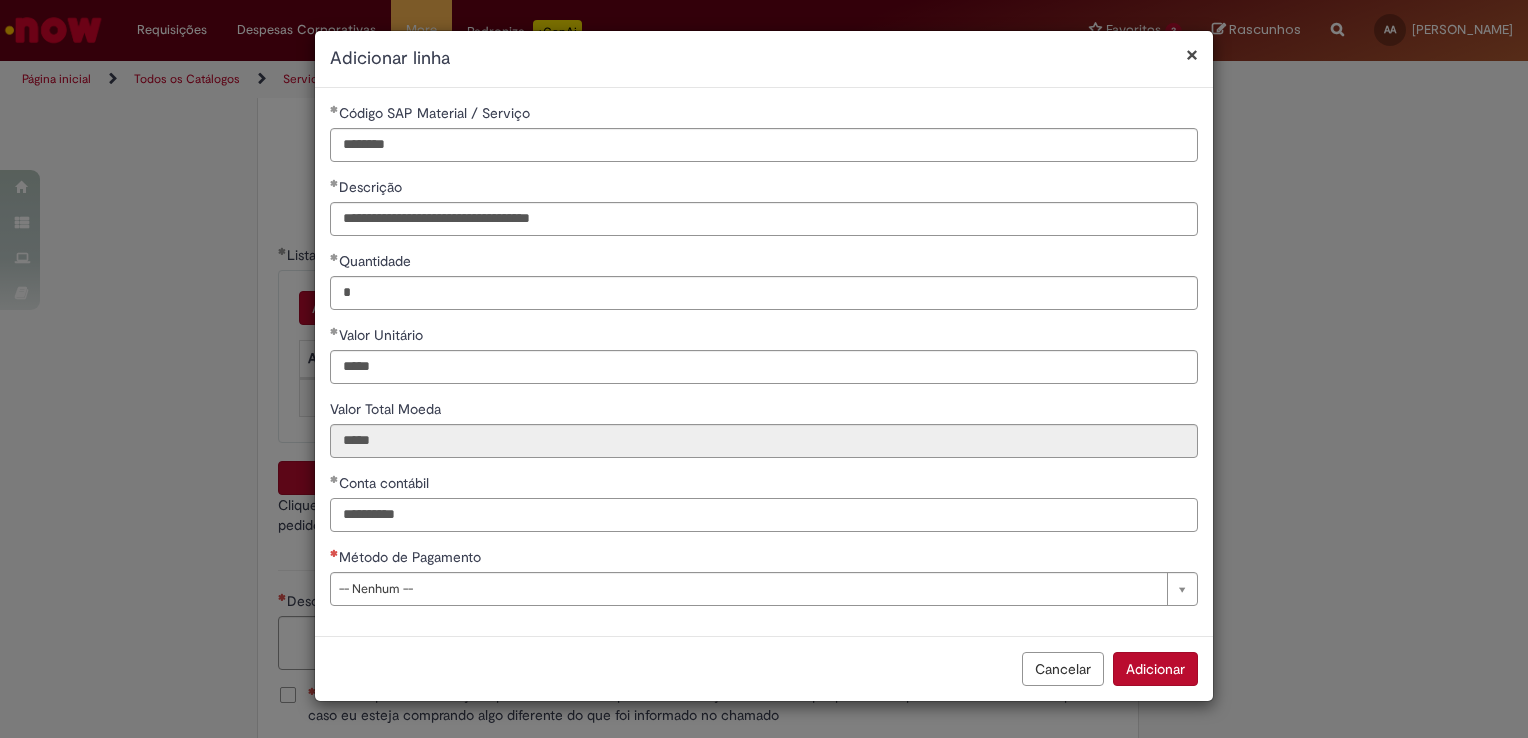type on "**********" 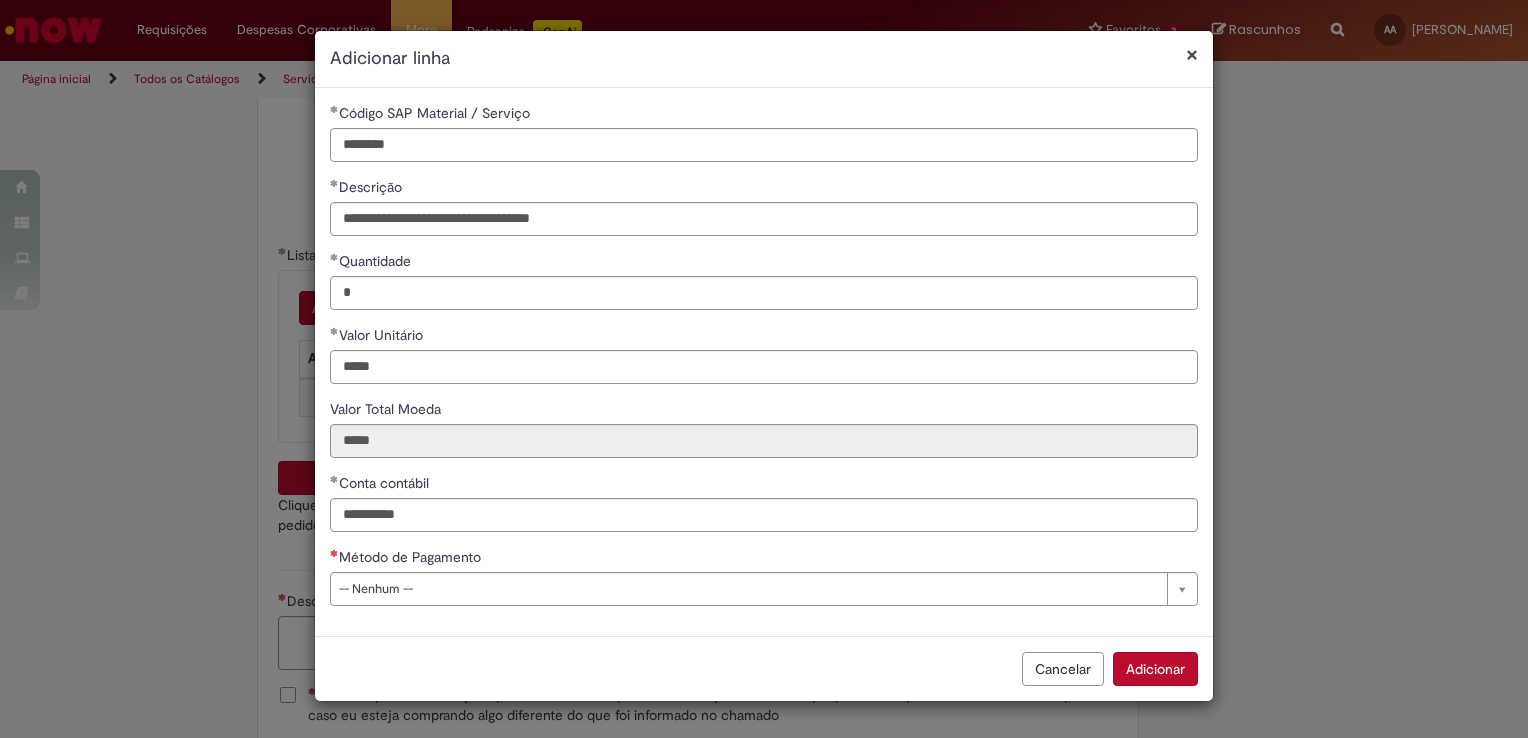 type 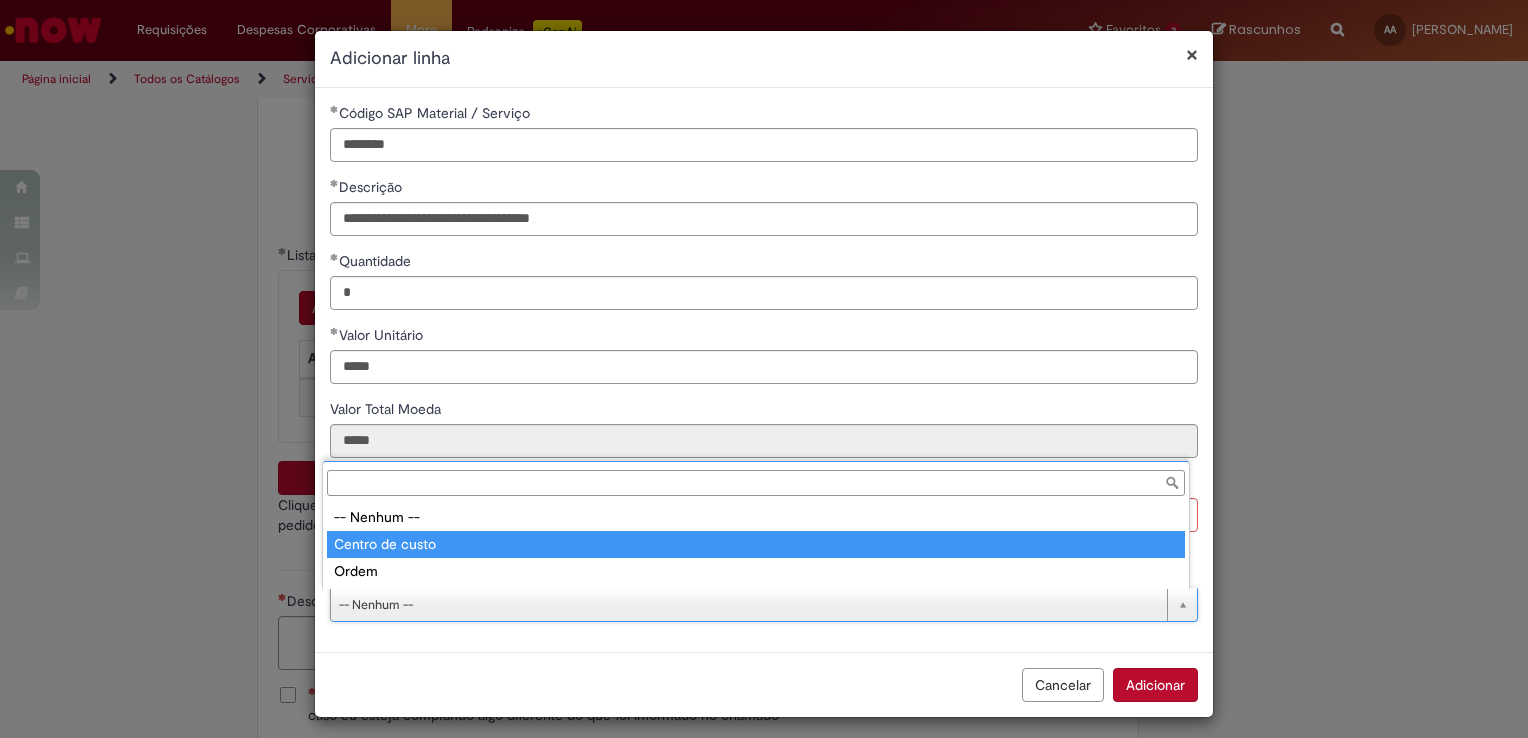 type on "**********" 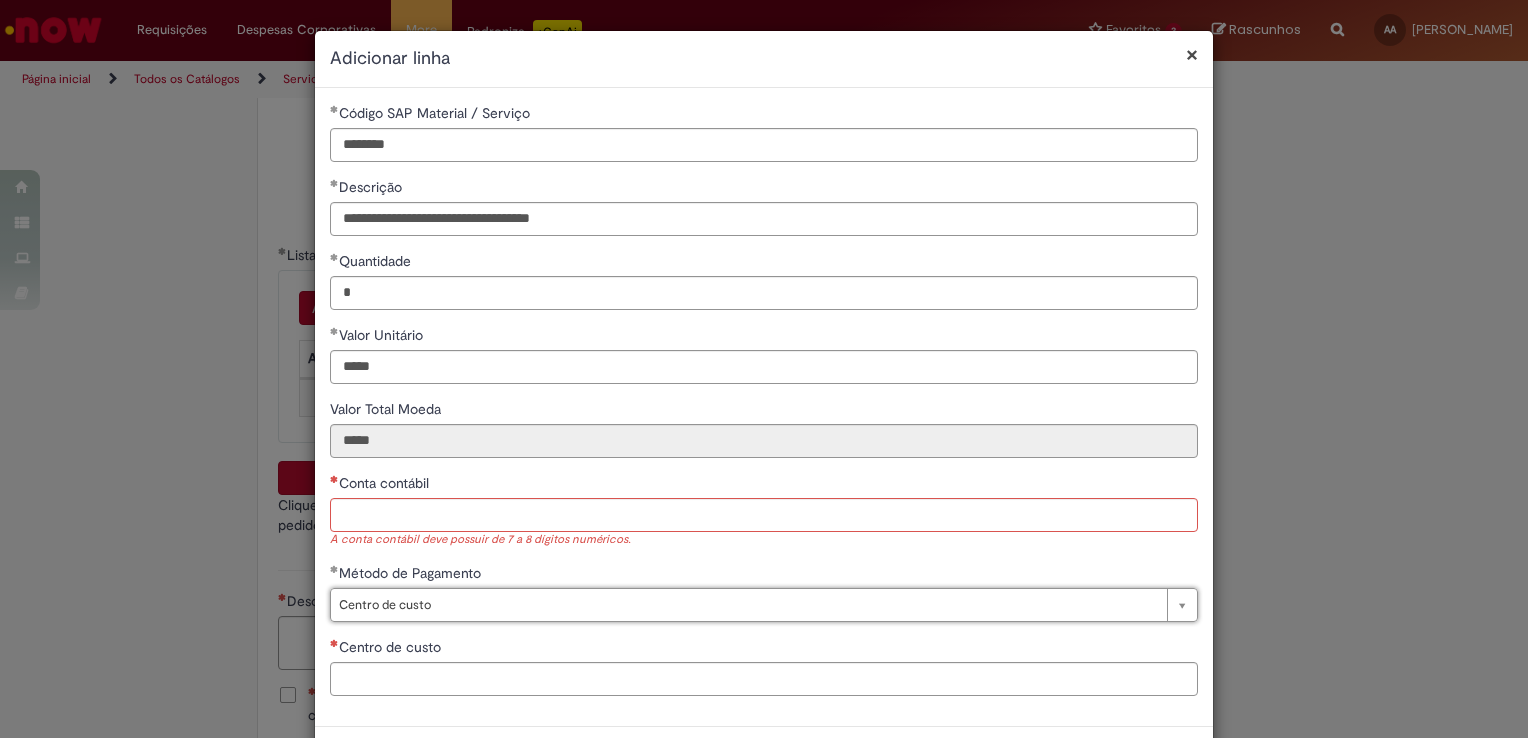 scroll, scrollTop: 82, scrollLeft: 0, axis: vertical 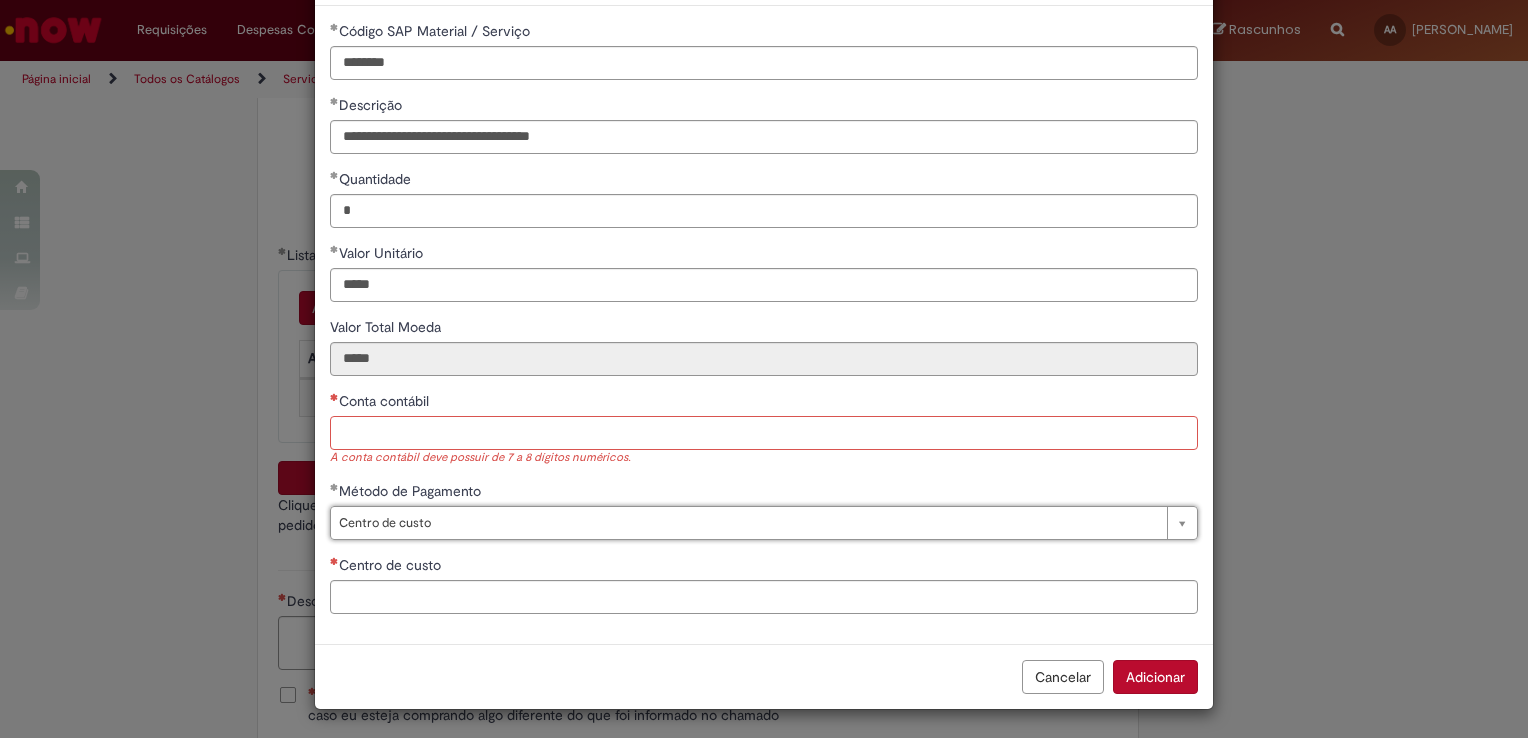 click on "Conta contábil" at bounding box center (764, 433) 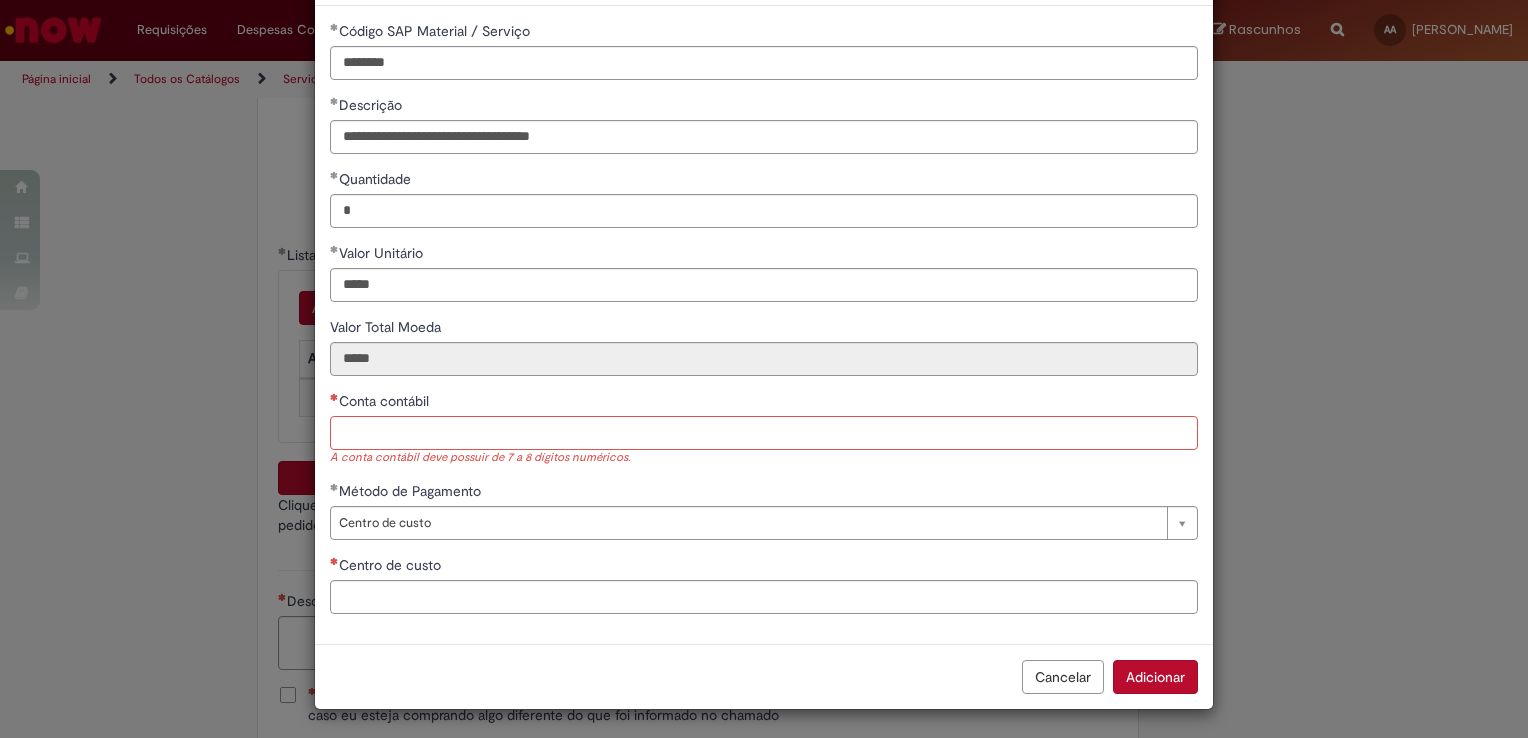 type on "*" 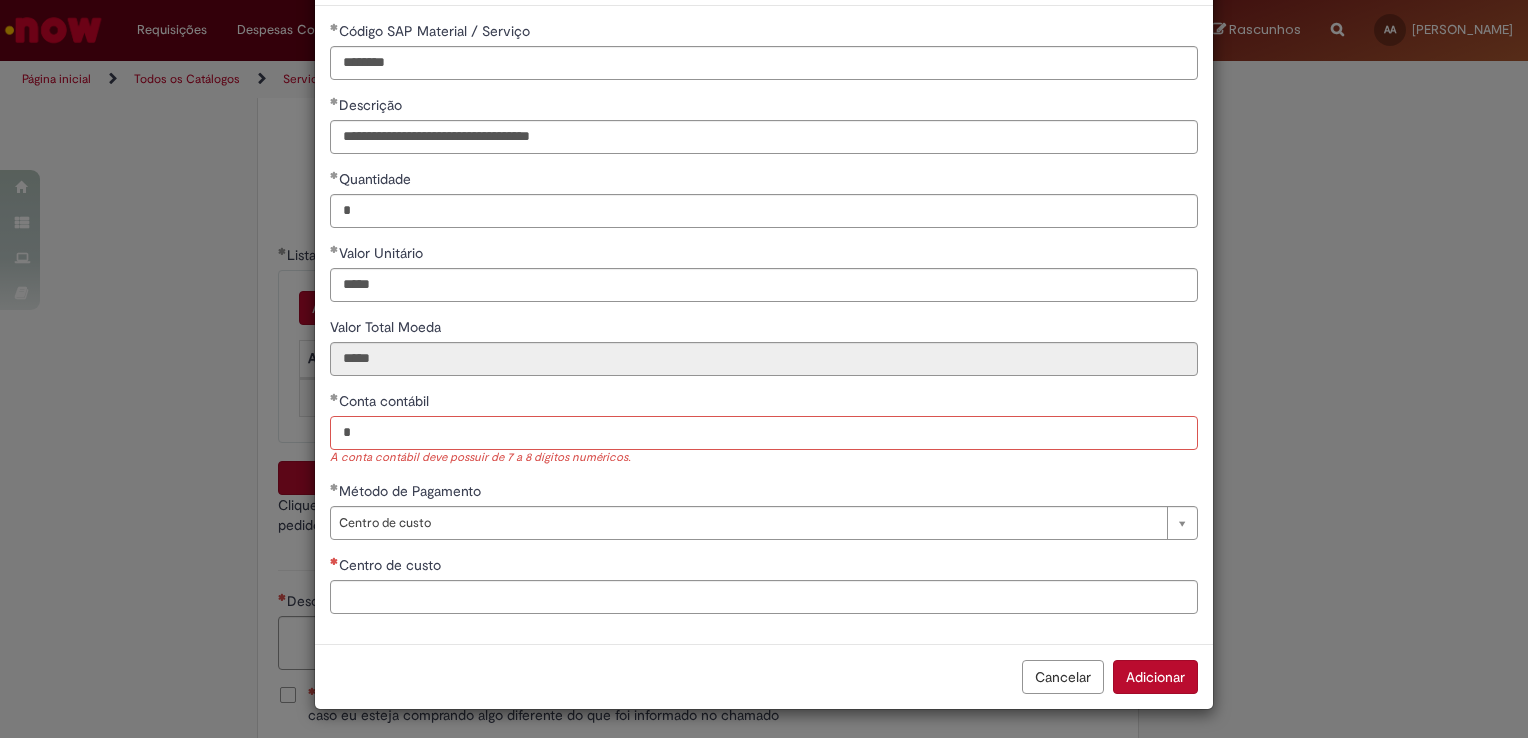 type 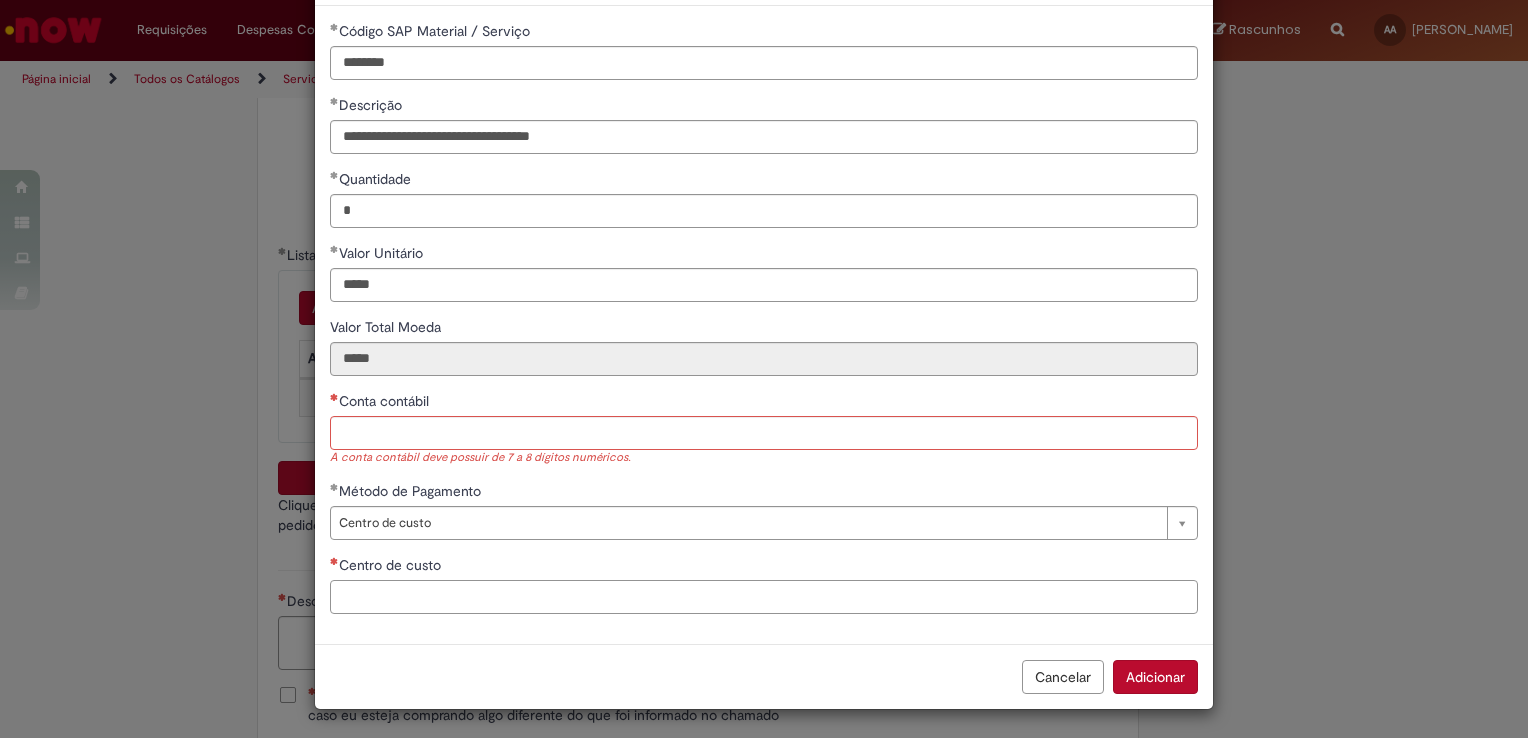 click on "Centro de custo" at bounding box center [764, 597] 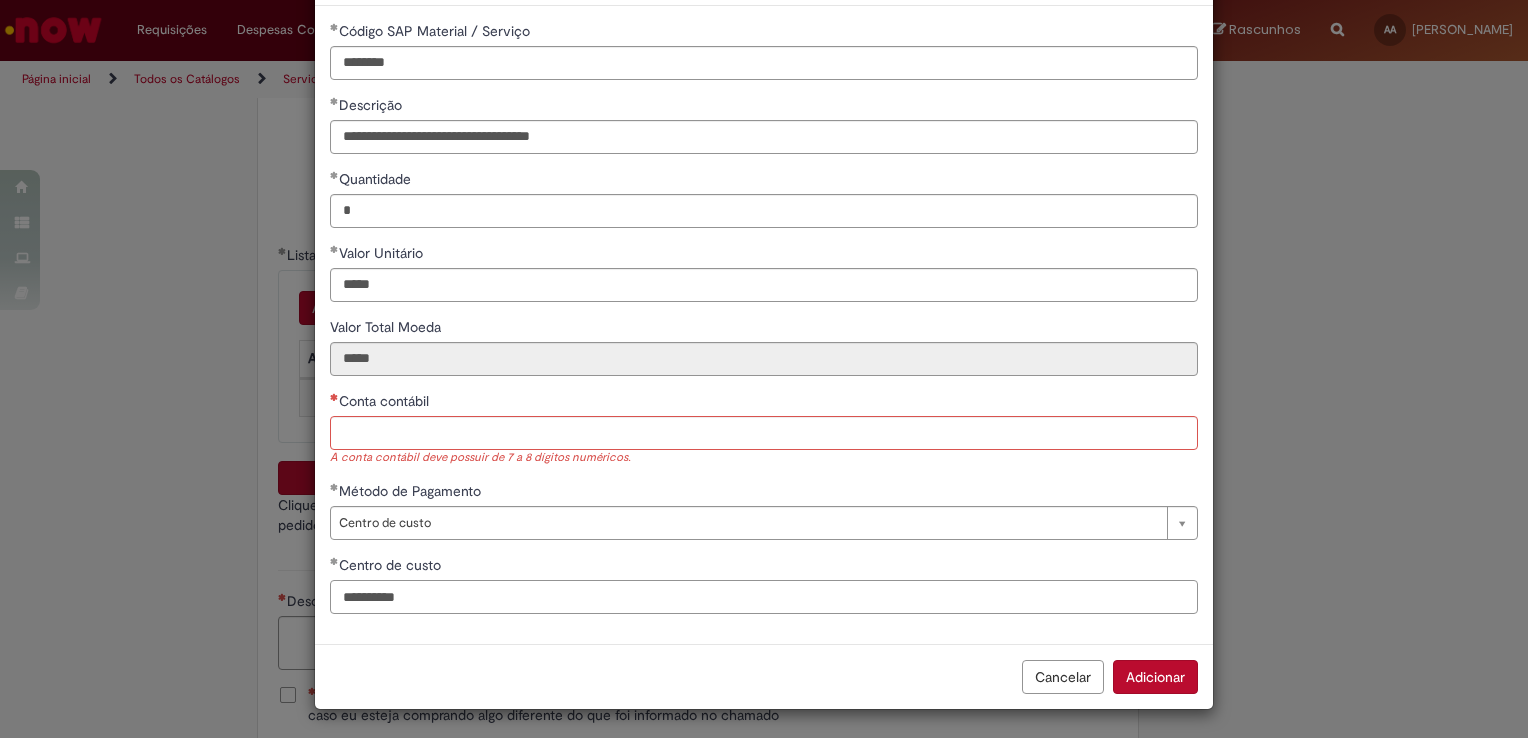 click on "**********" at bounding box center (764, 597) 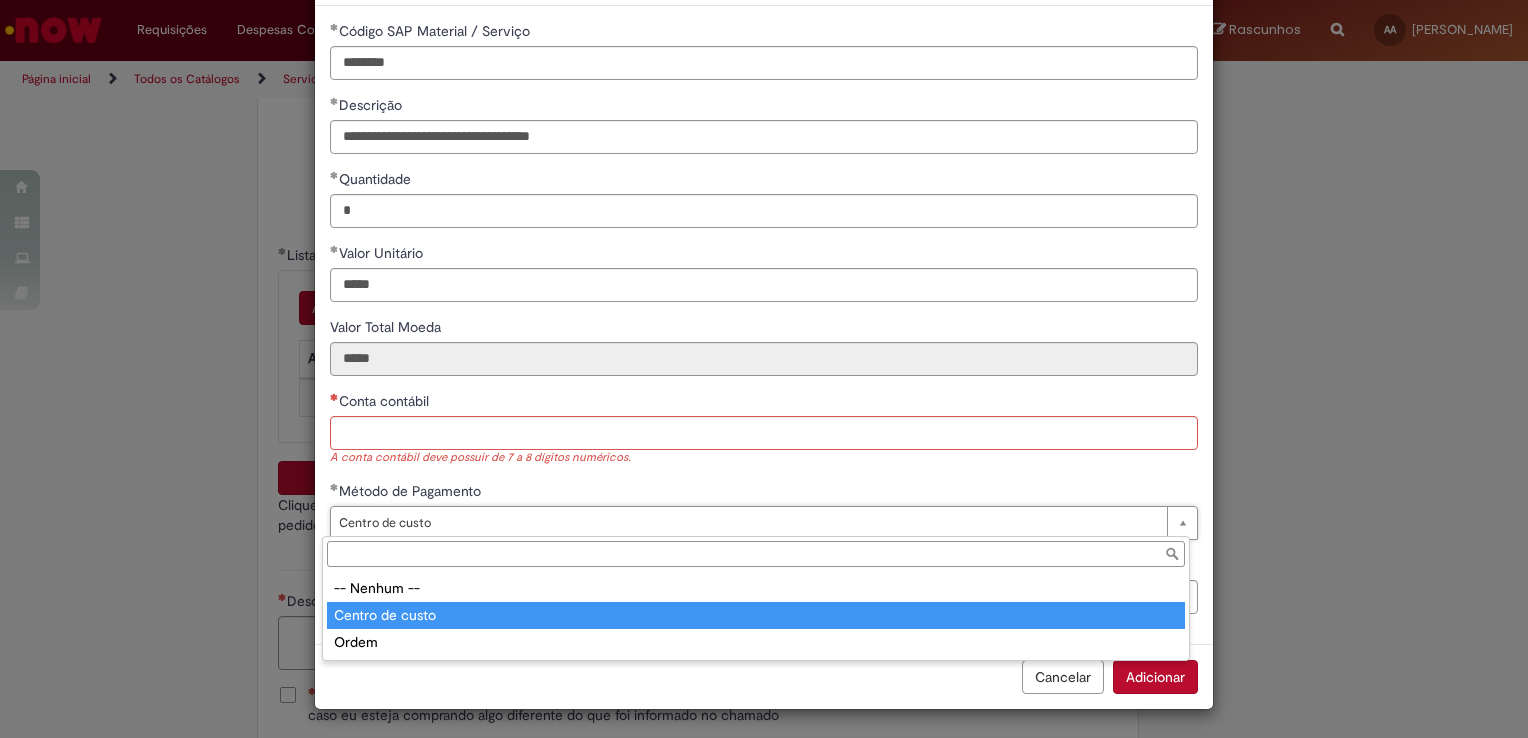 type on "**********" 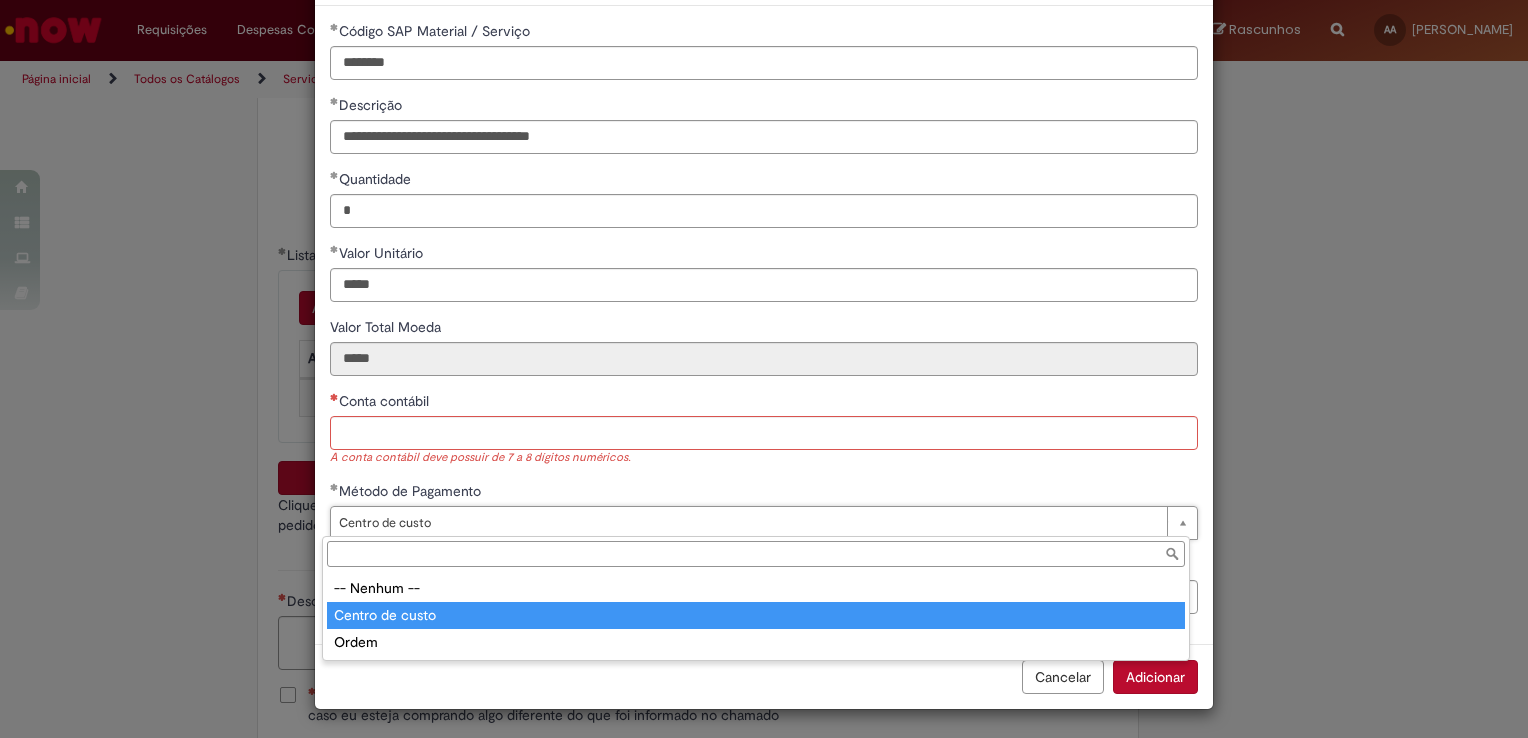 scroll, scrollTop: 0, scrollLeft: 100, axis: horizontal 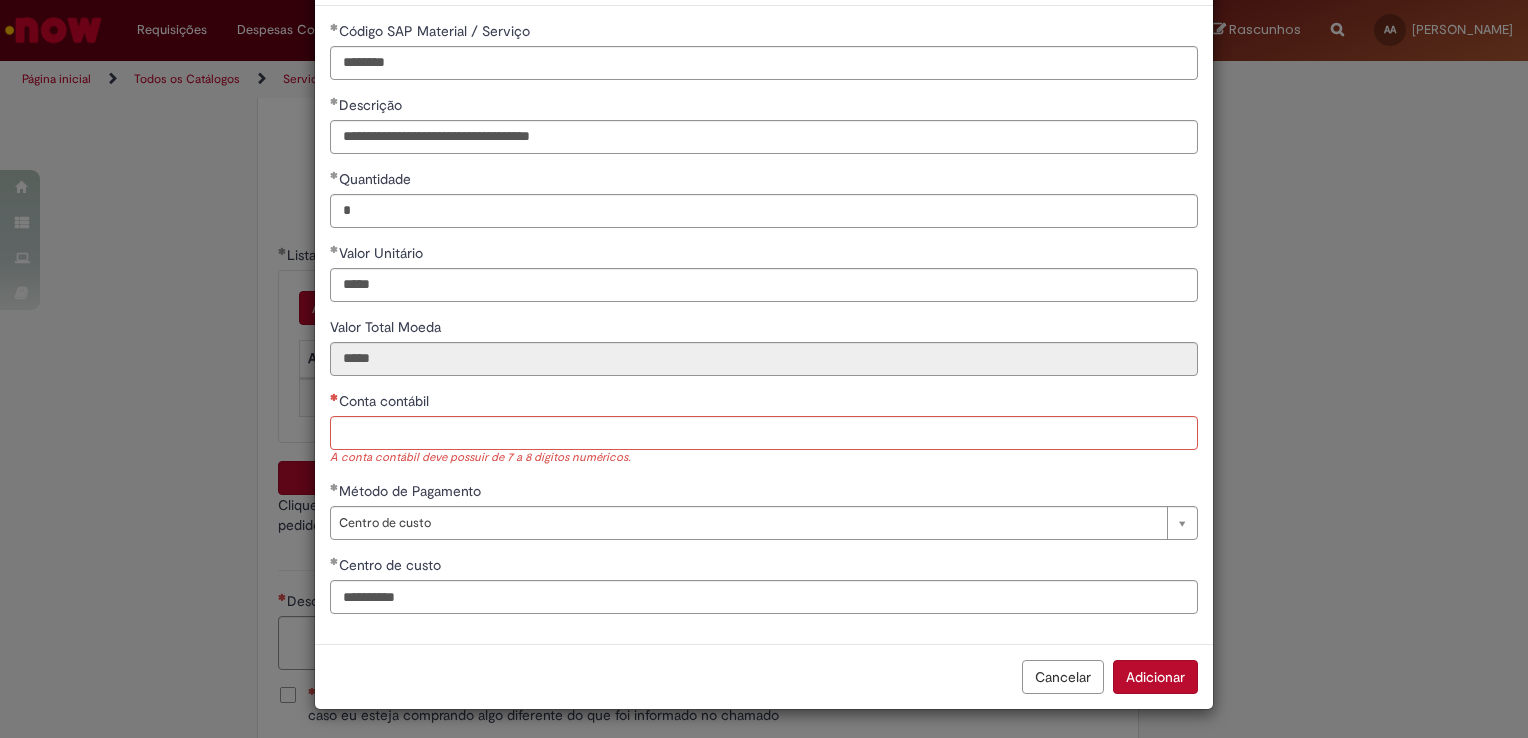 click on "A conta contábil deve possuir de 7 a 8 dígitos numéricos." at bounding box center (764, 458) 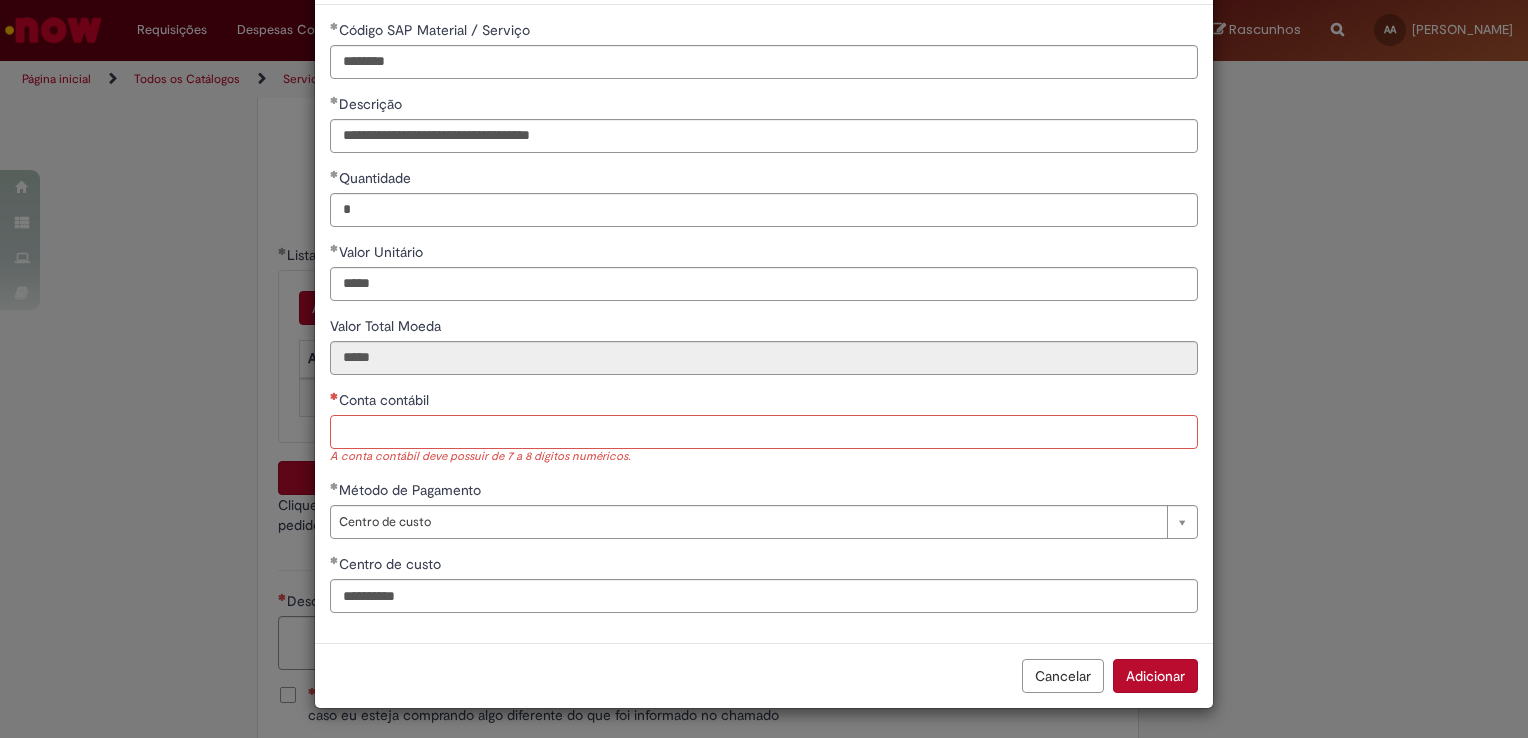 scroll, scrollTop: 82, scrollLeft: 0, axis: vertical 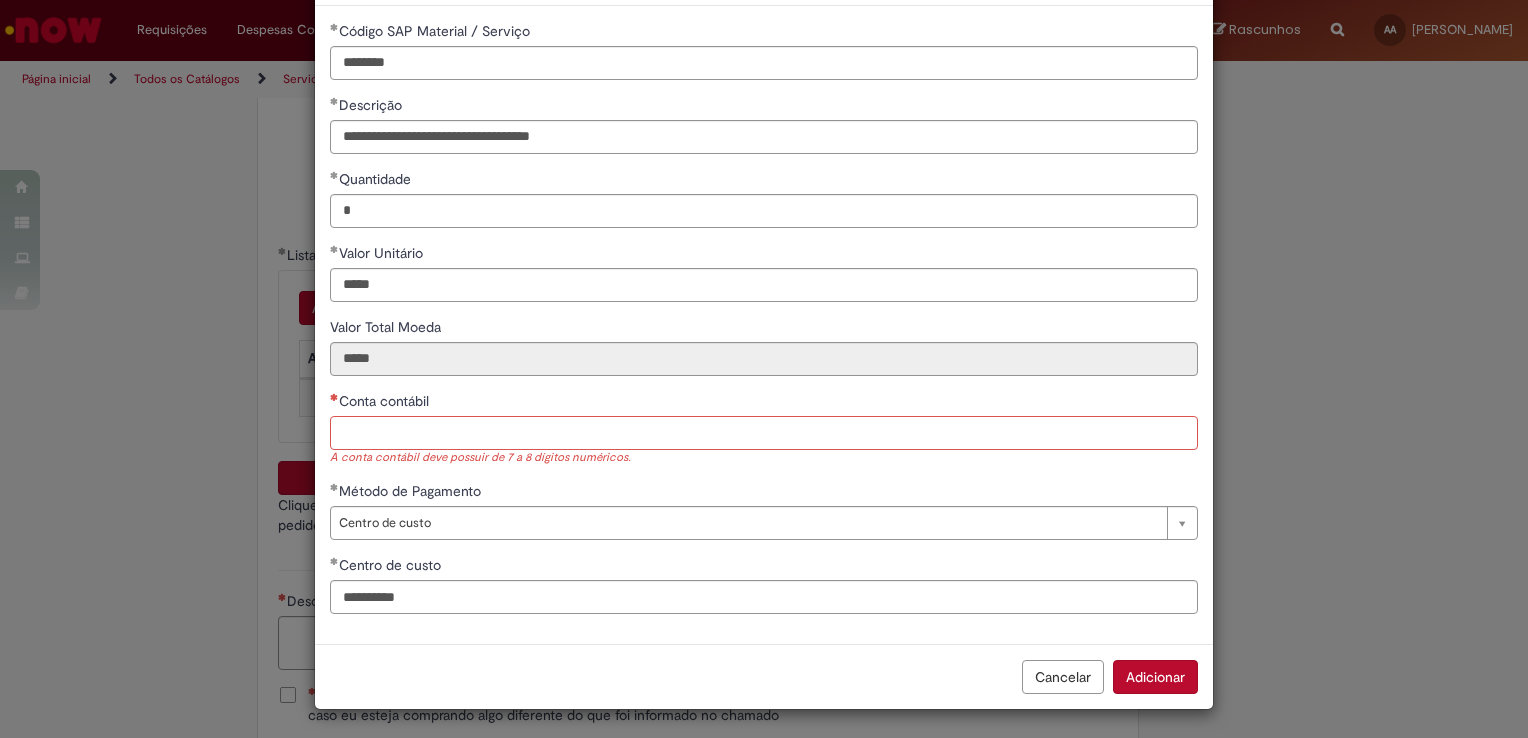click on "Conta contábil" at bounding box center [764, 433] 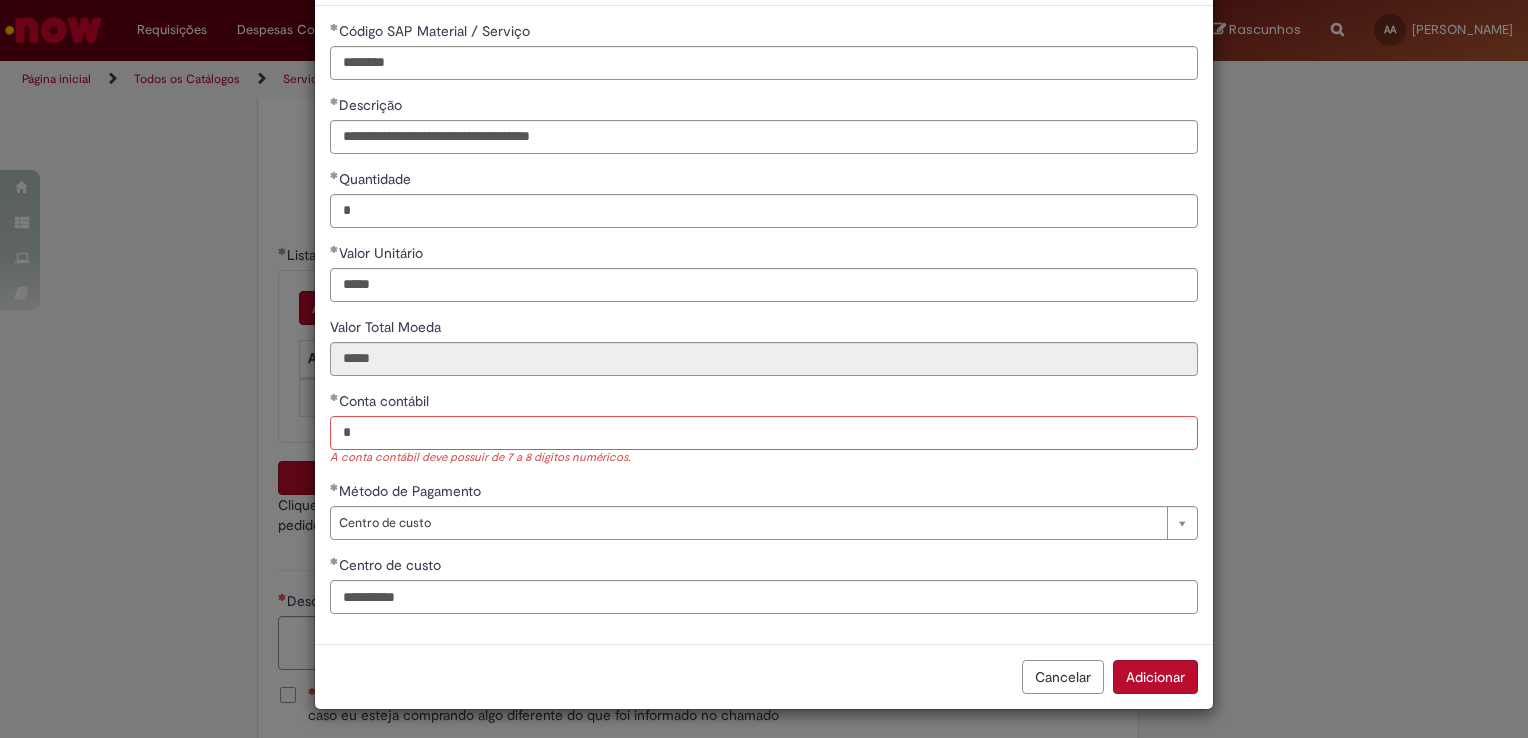type on "*" 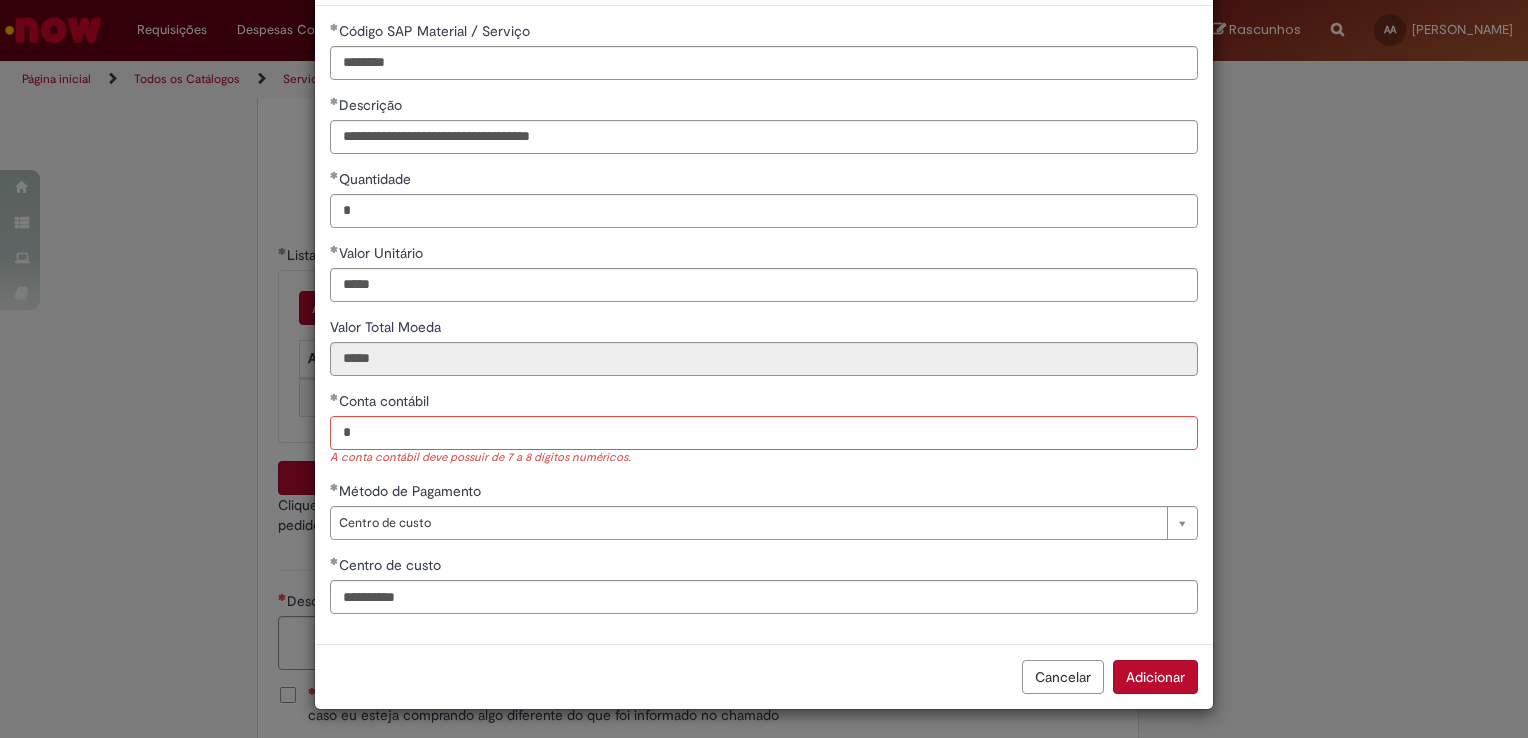 type 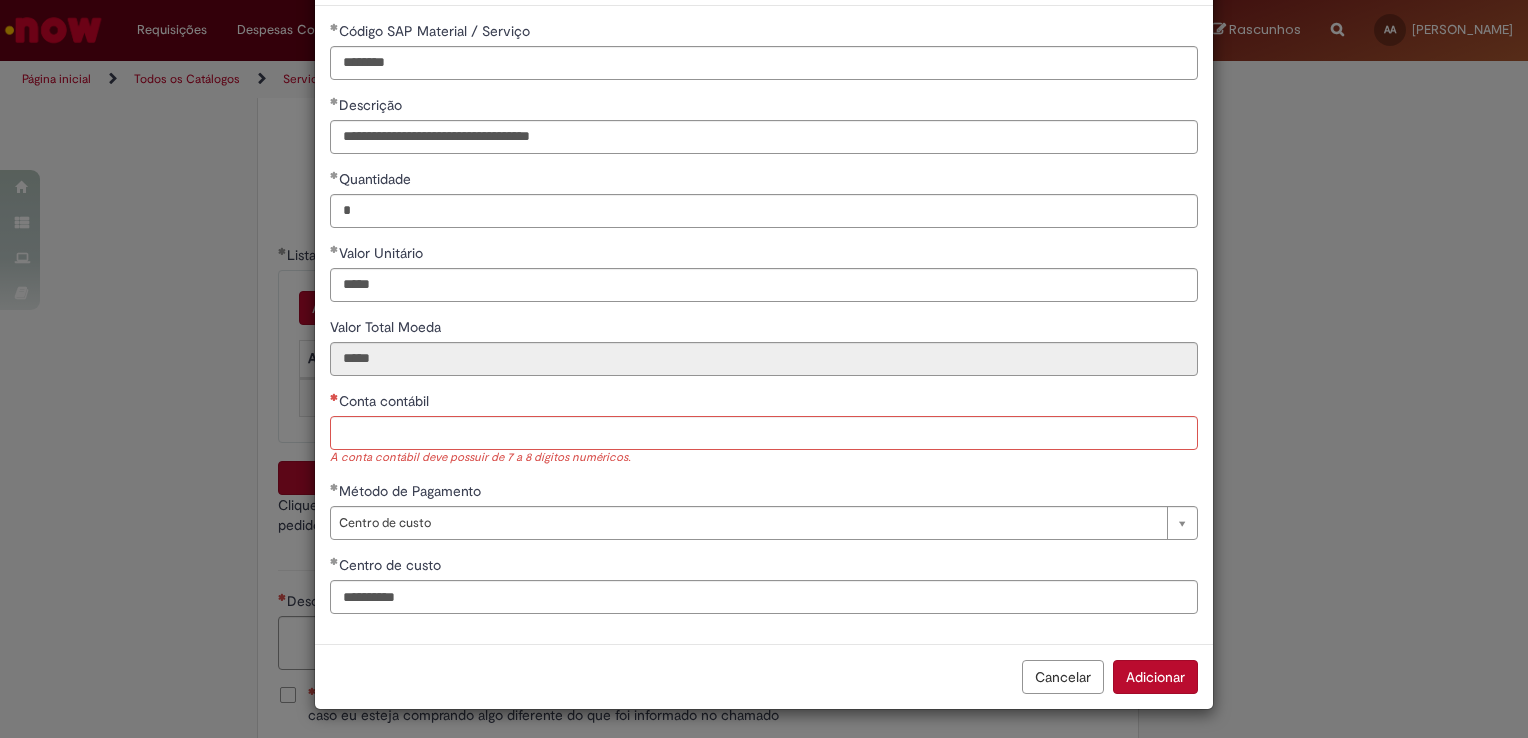 drag, startPoint x: 1397, startPoint y: 183, endPoint x: 1332, endPoint y: 350, distance: 179.2038 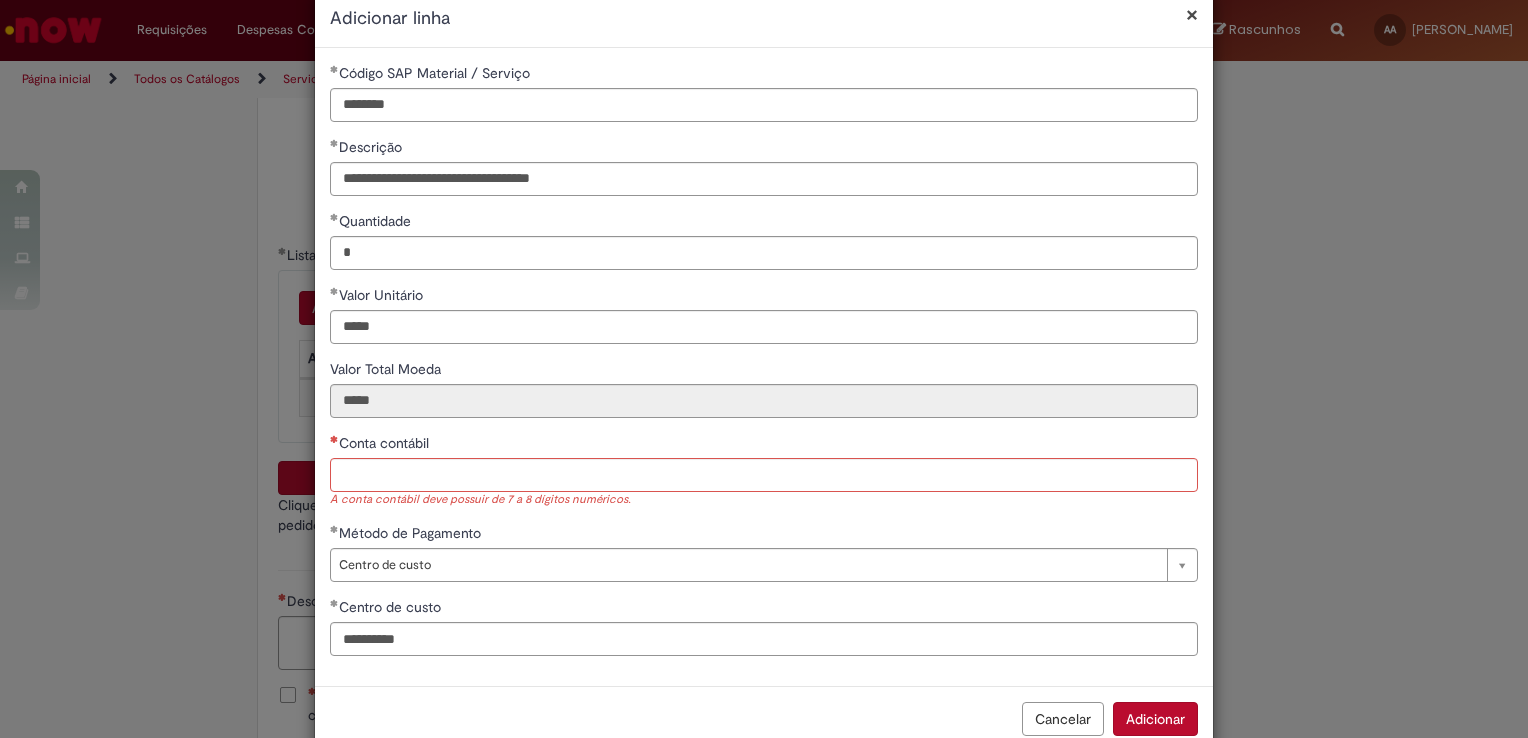 scroll, scrollTop: 0, scrollLeft: 0, axis: both 